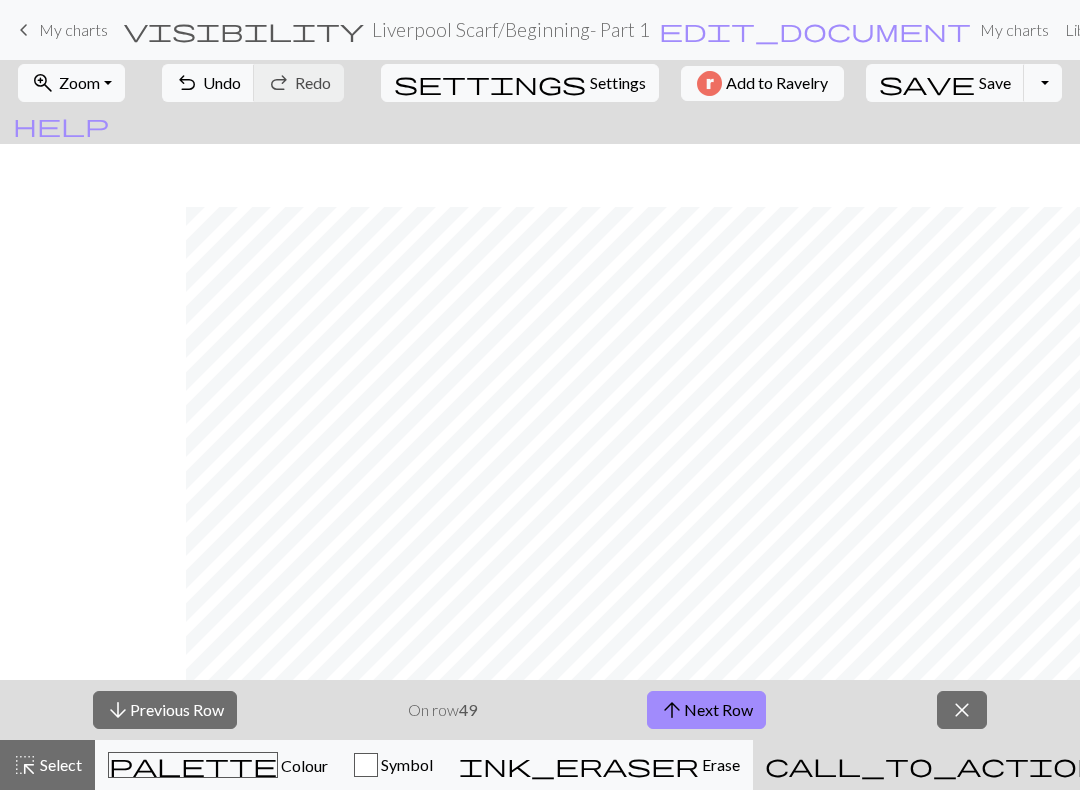 scroll, scrollTop: 0, scrollLeft: 0, axis: both 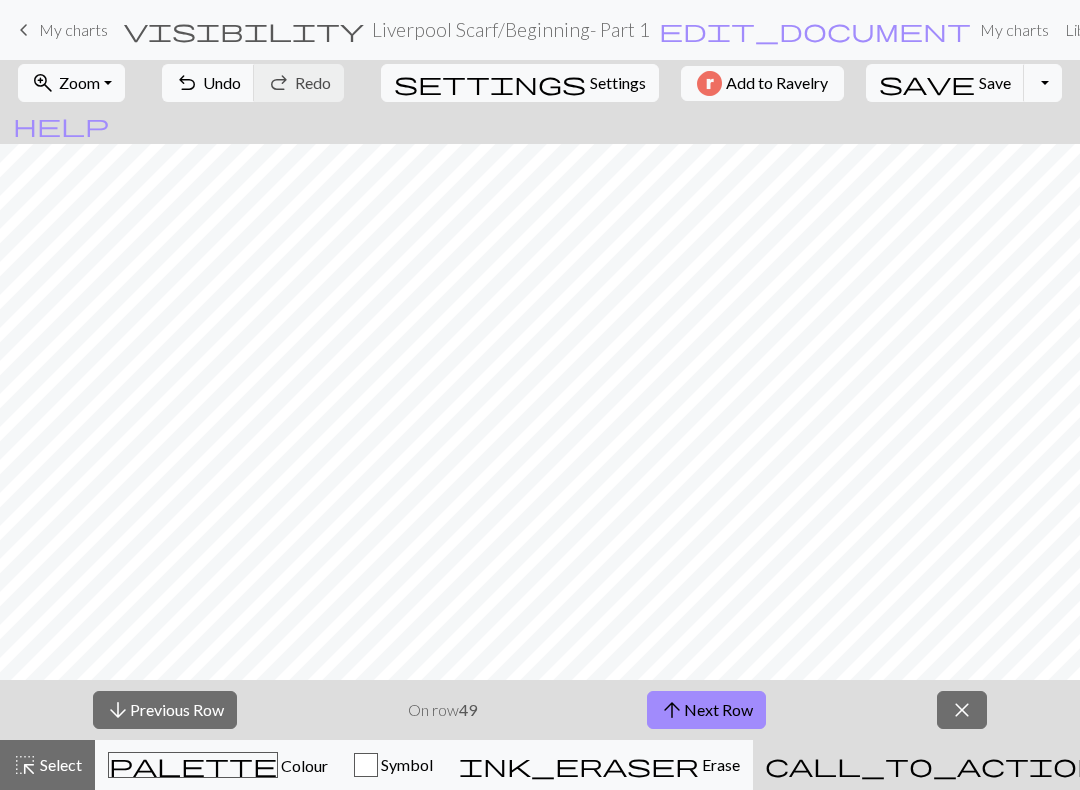 click on "keyboard_arrow_left   My charts" at bounding box center (60, 30) 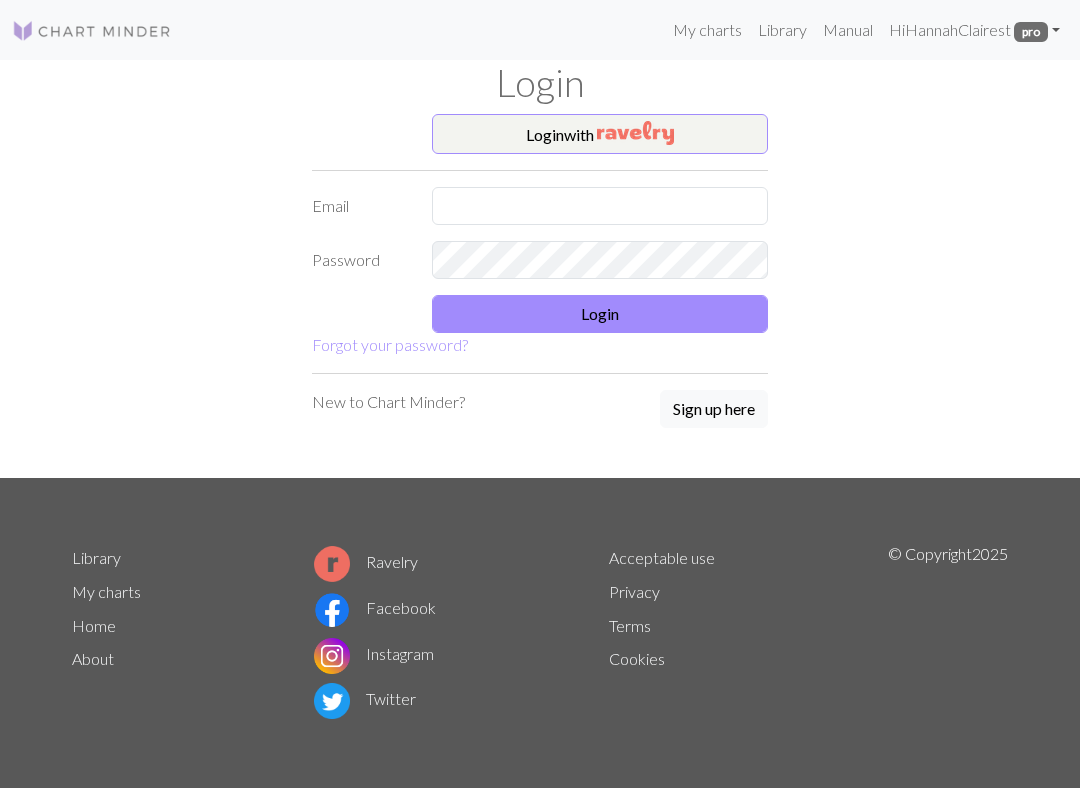 click on "Login  with" at bounding box center (600, 134) 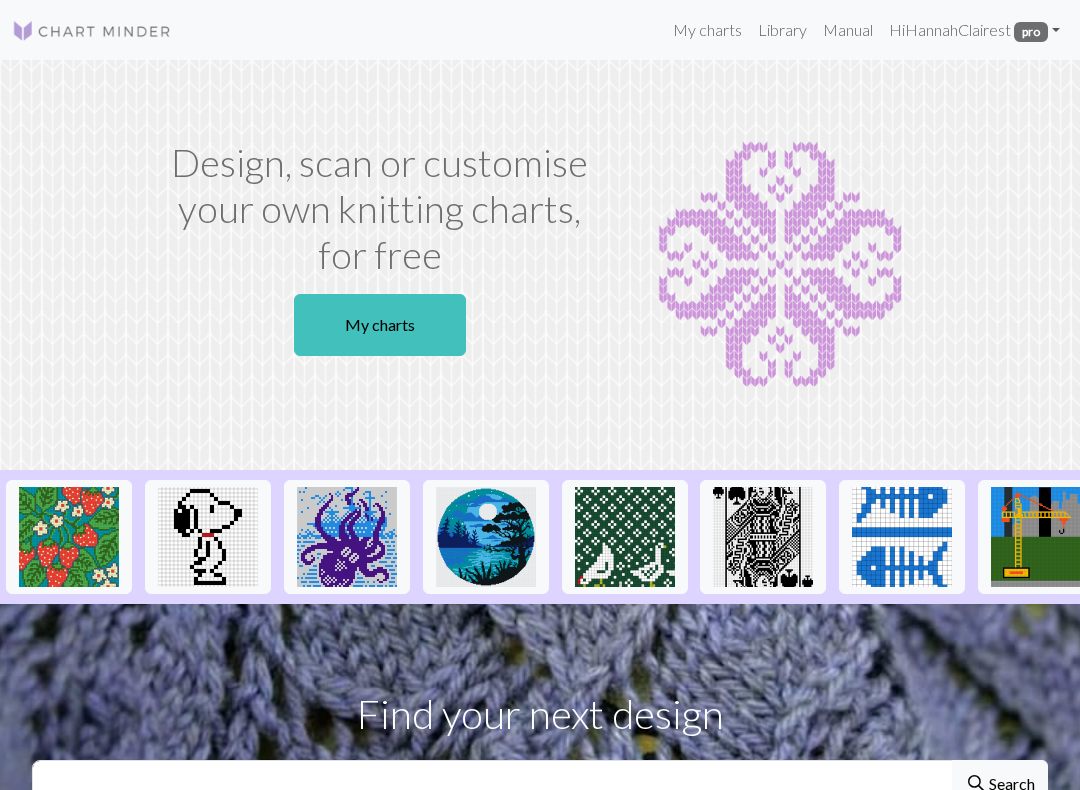 scroll, scrollTop: 0, scrollLeft: 0, axis: both 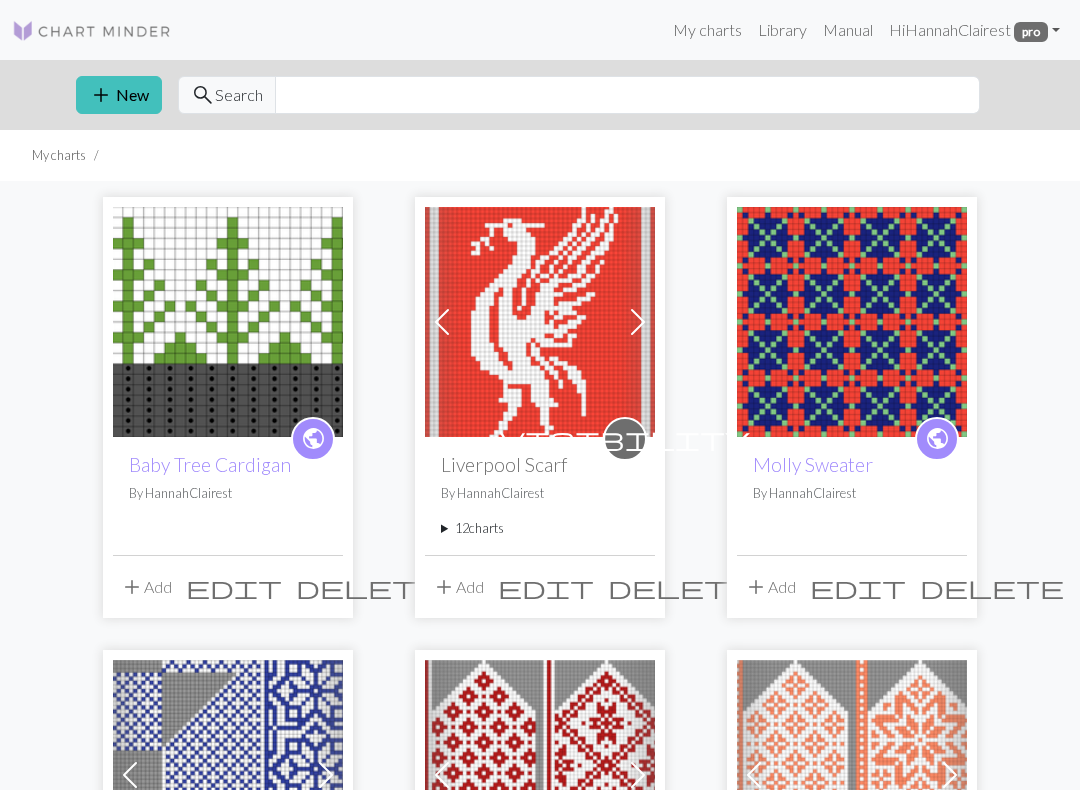 click on "12  charts" at bounding box center [540, 528] 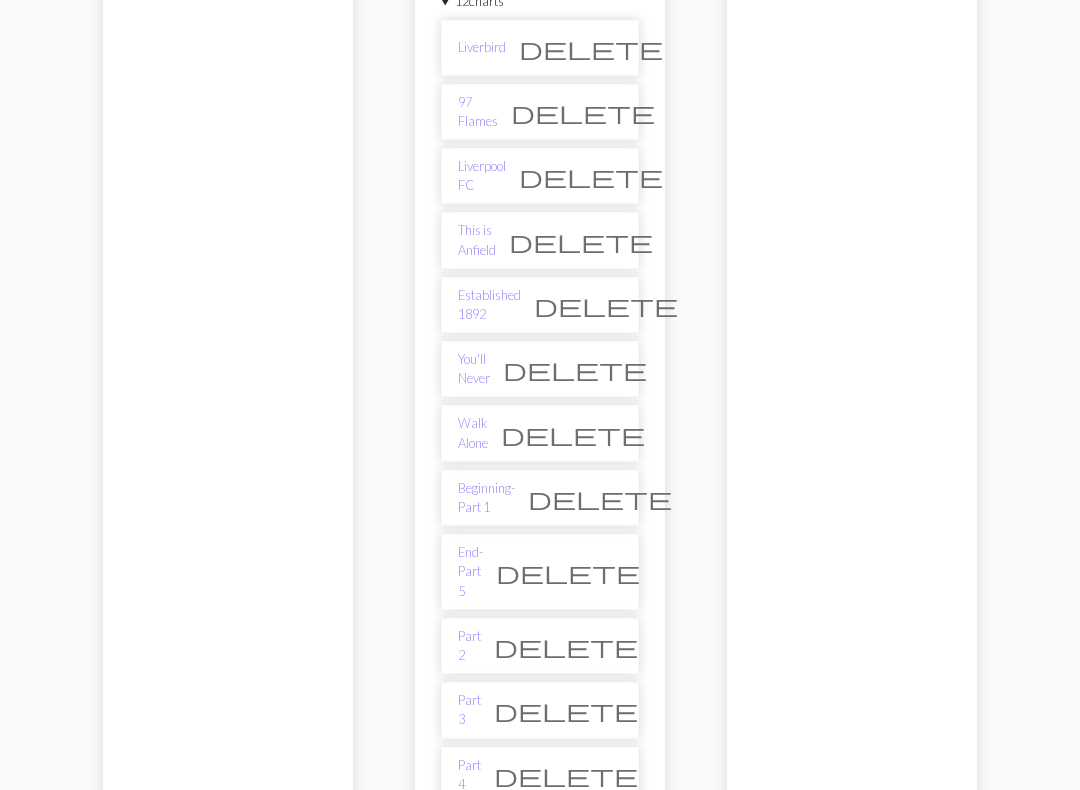 click on "Beginning- Part 1" at bounding box center (486, 499) 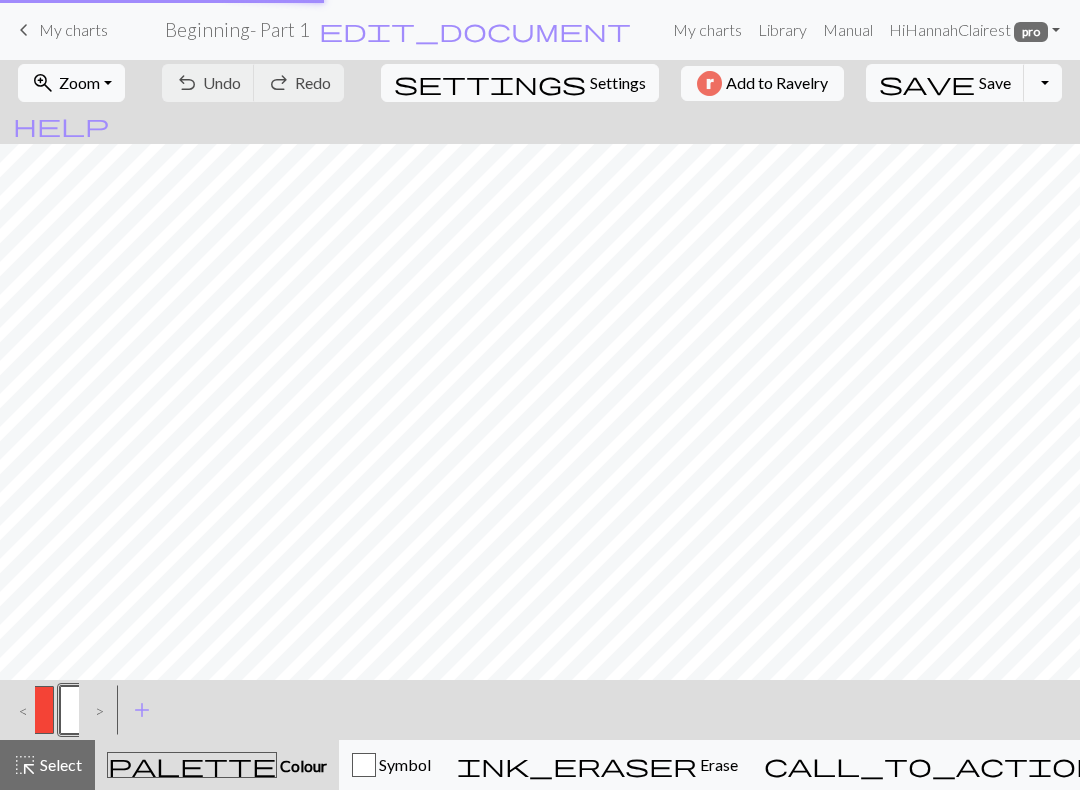scroll, scrollTop: 0, scrollLeft: 0, axis: both 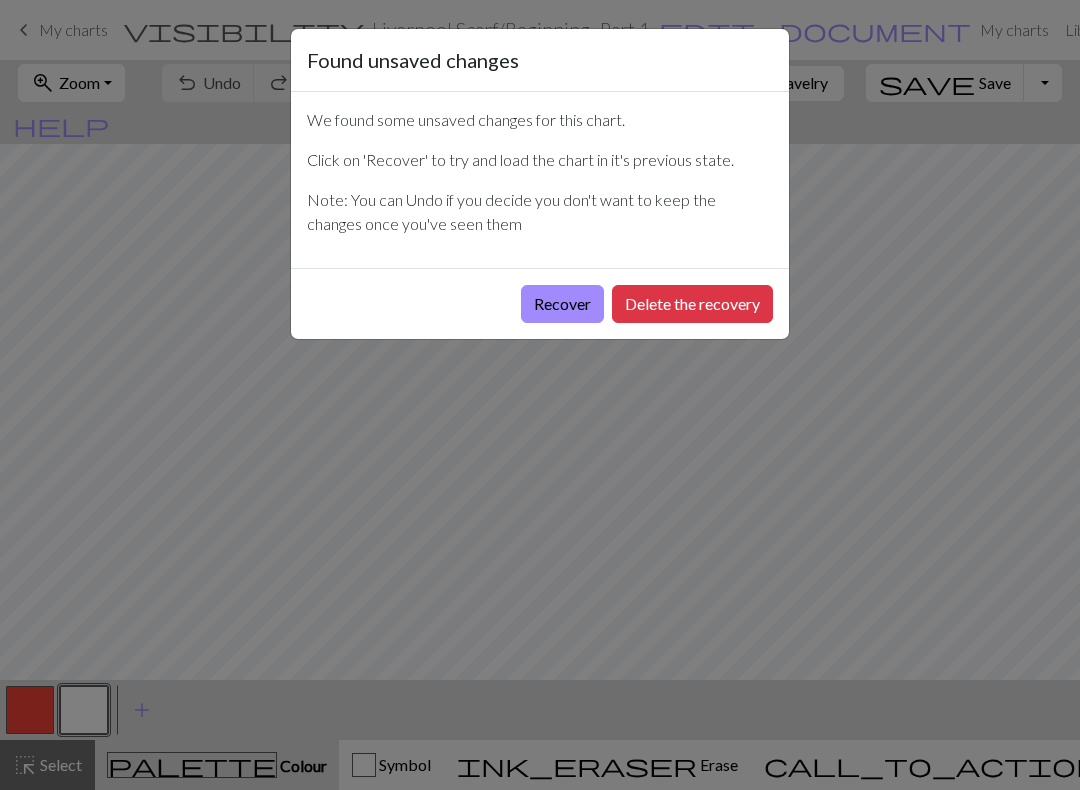 click on "Delete the recovery" at bounding box center [692, 304] 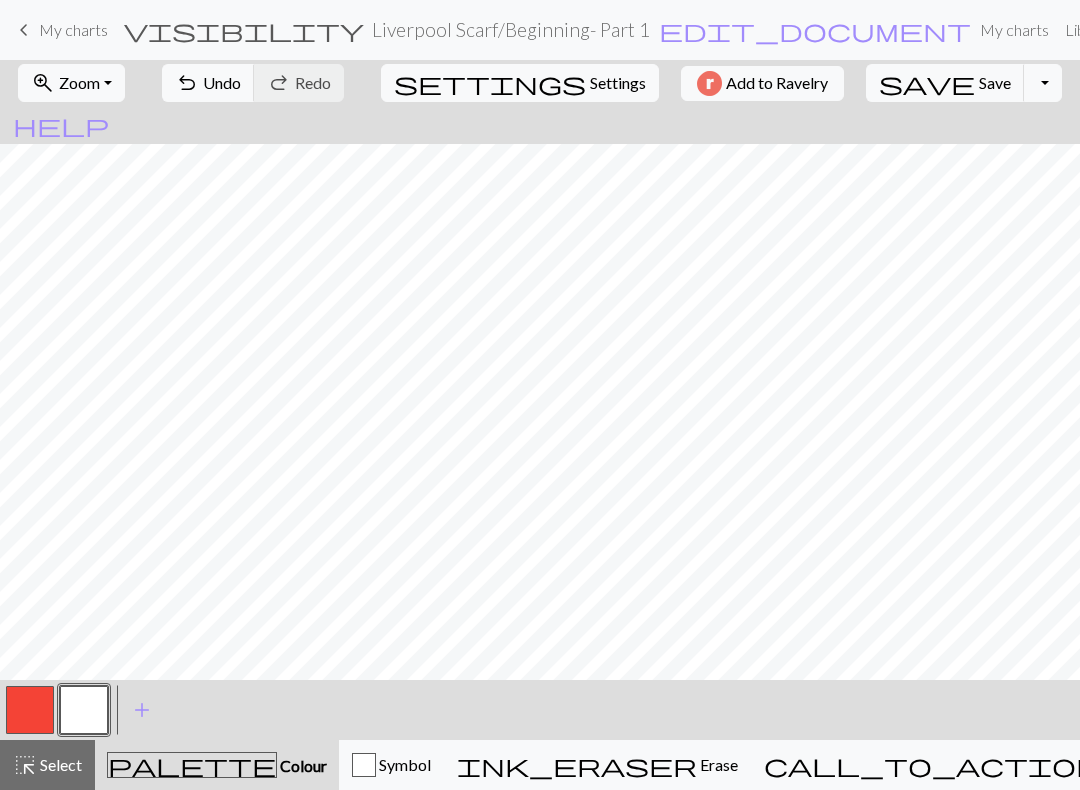 click on "undo Undo Undo" at bounding box center (208, 83) 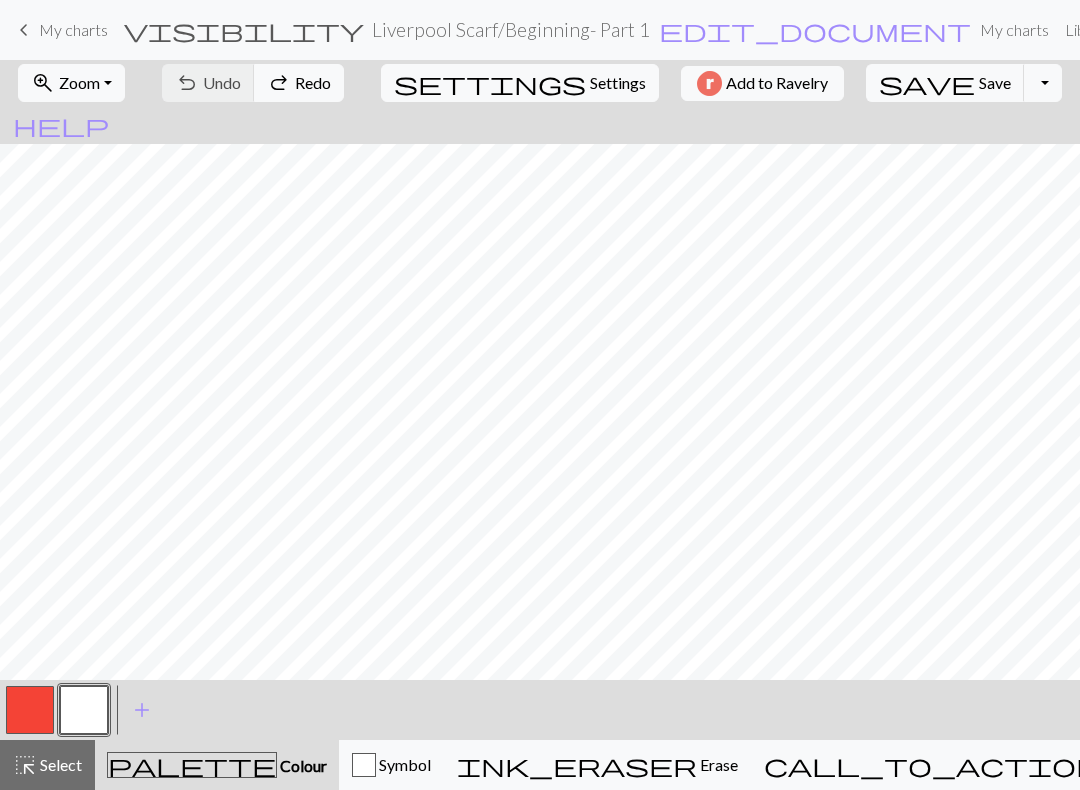 click on "Symbol" at bounding box center [403, 764] 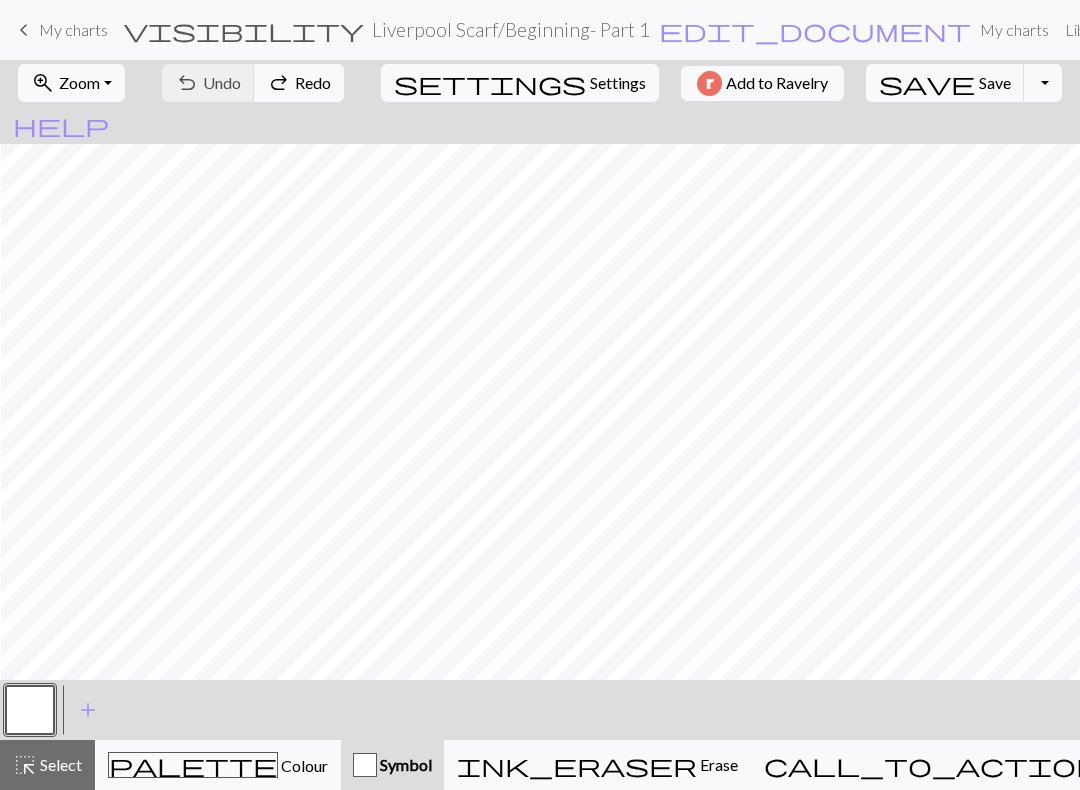 scroll, scrollTop: 0, scrollLeft: 168, axis: horizontal 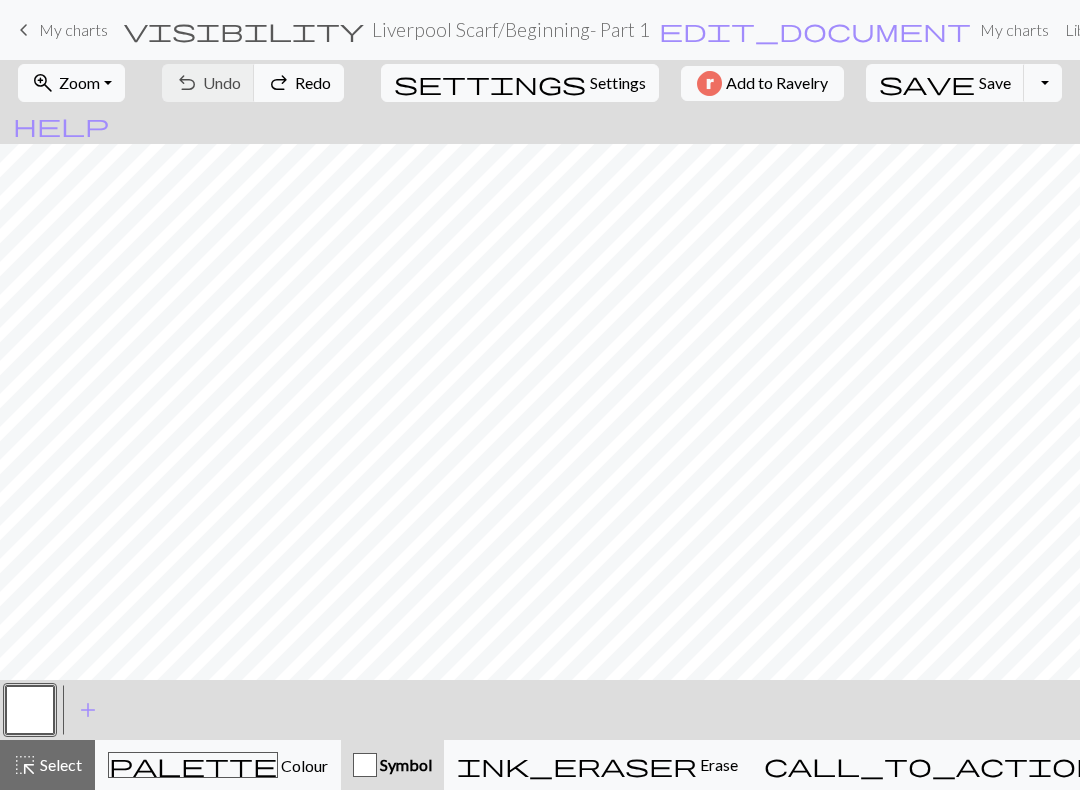 click on "call_to_action   Knitting mode   Knitting mode" at bounding box center (982, 765) 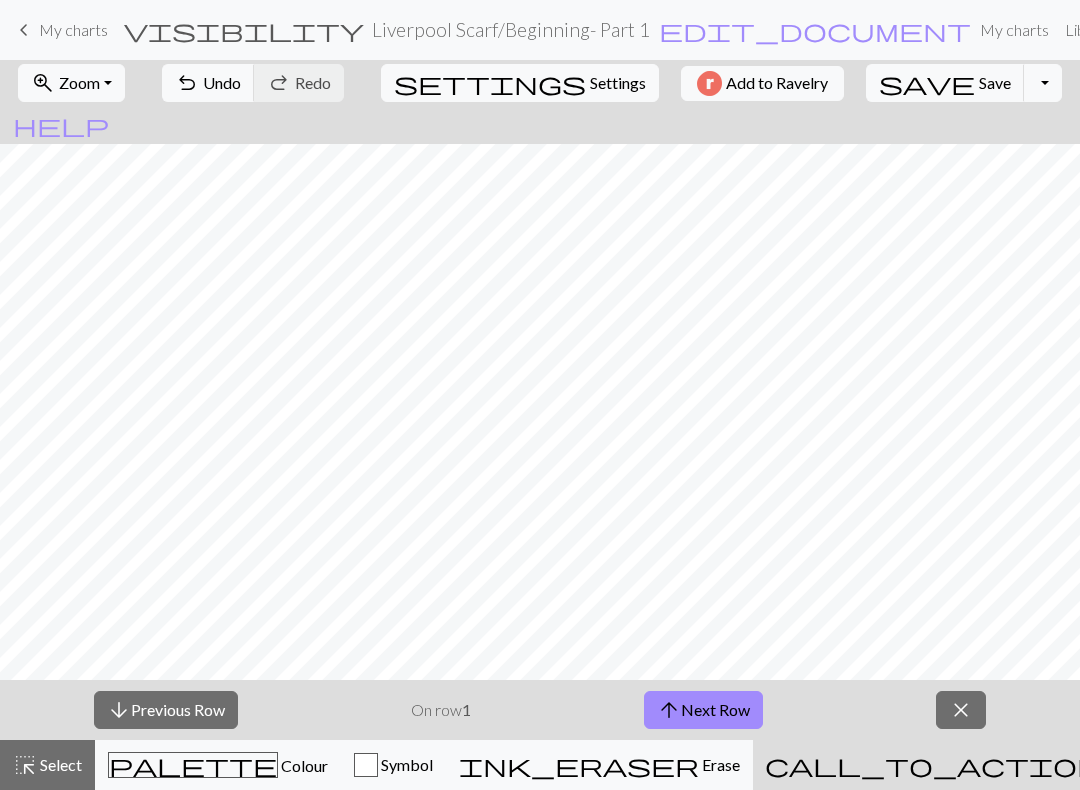 click on "arrow_upward  Next Row" at bounding box center (703, 710) 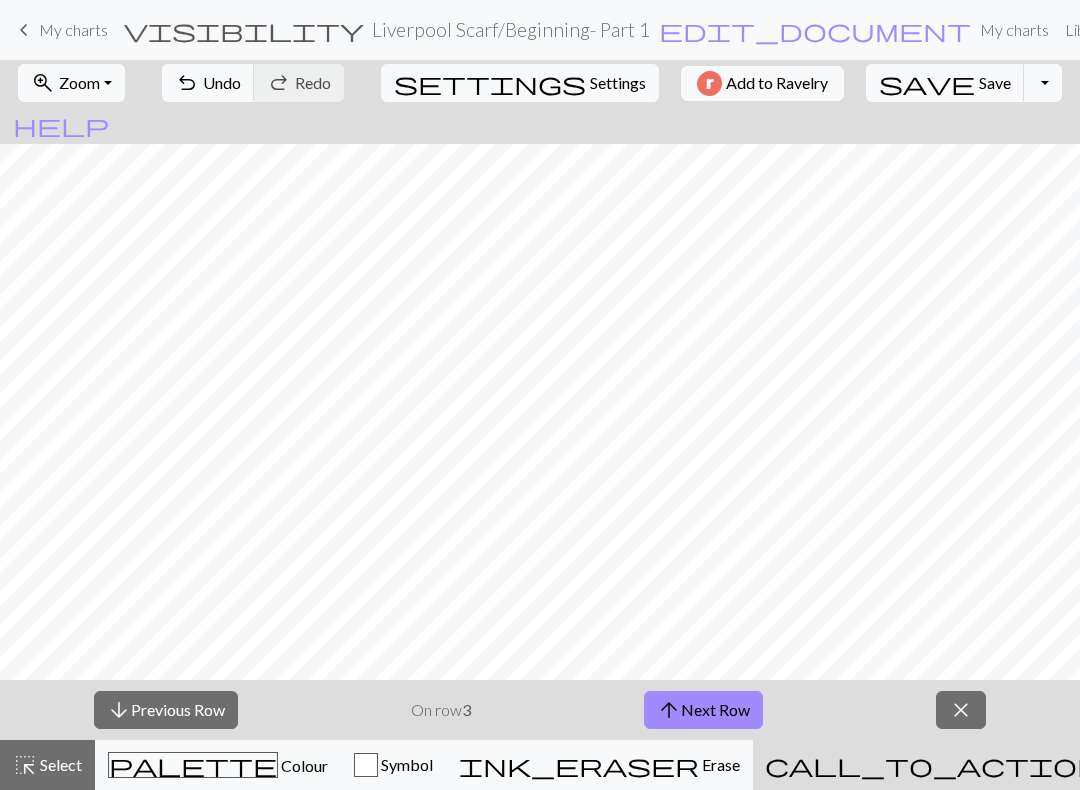 click on "arrow_upward  Next Row" at bounding box center [703, 710] 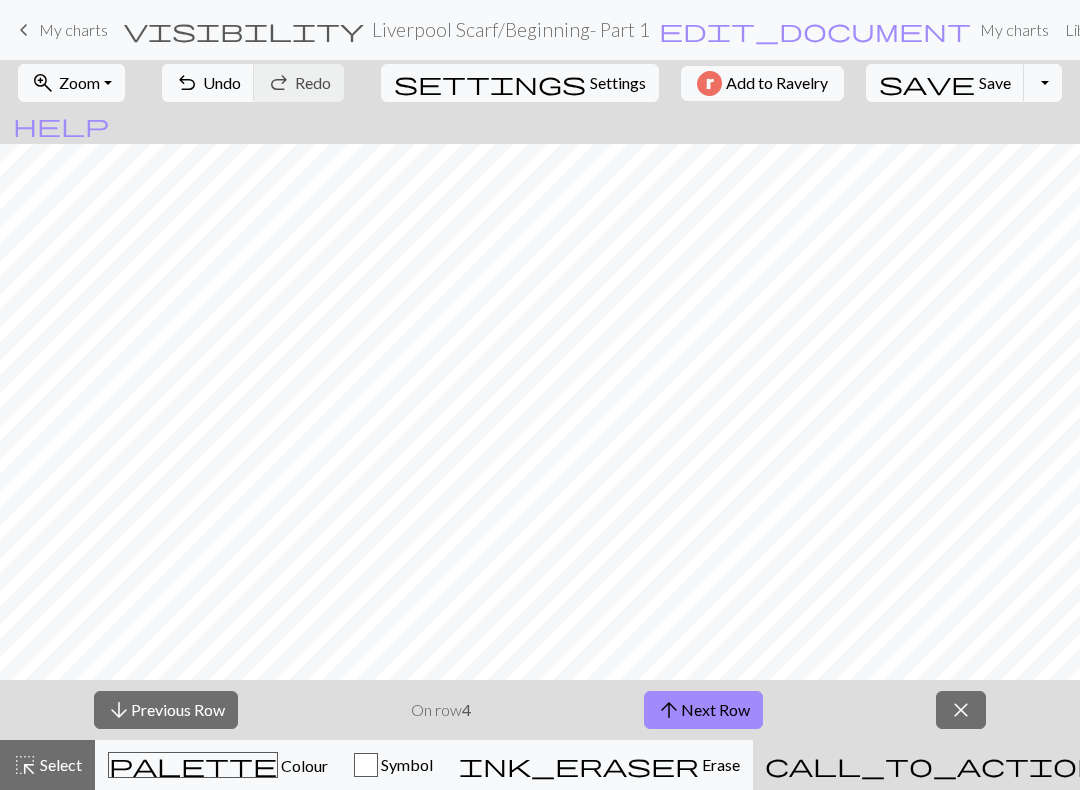 click on "arrow_upward  Next Row" at bounding box center (703, 710) 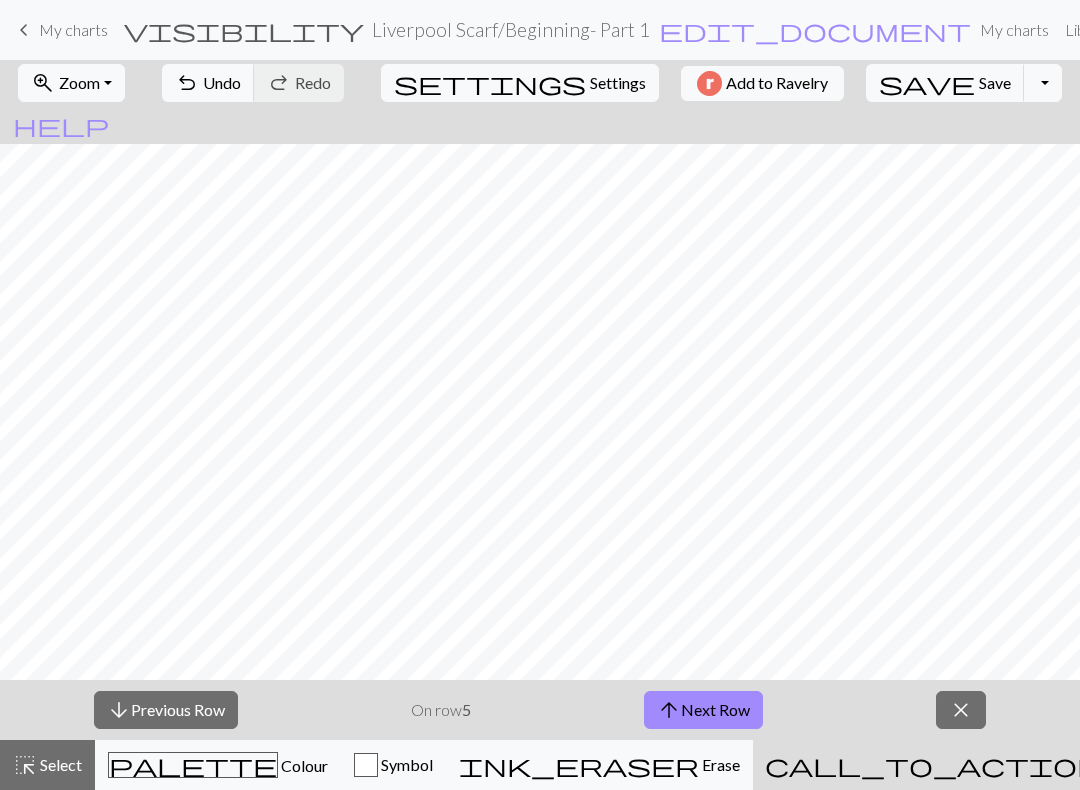 click on "arrow_upward  Next Row" at bounding box center (703, 710) 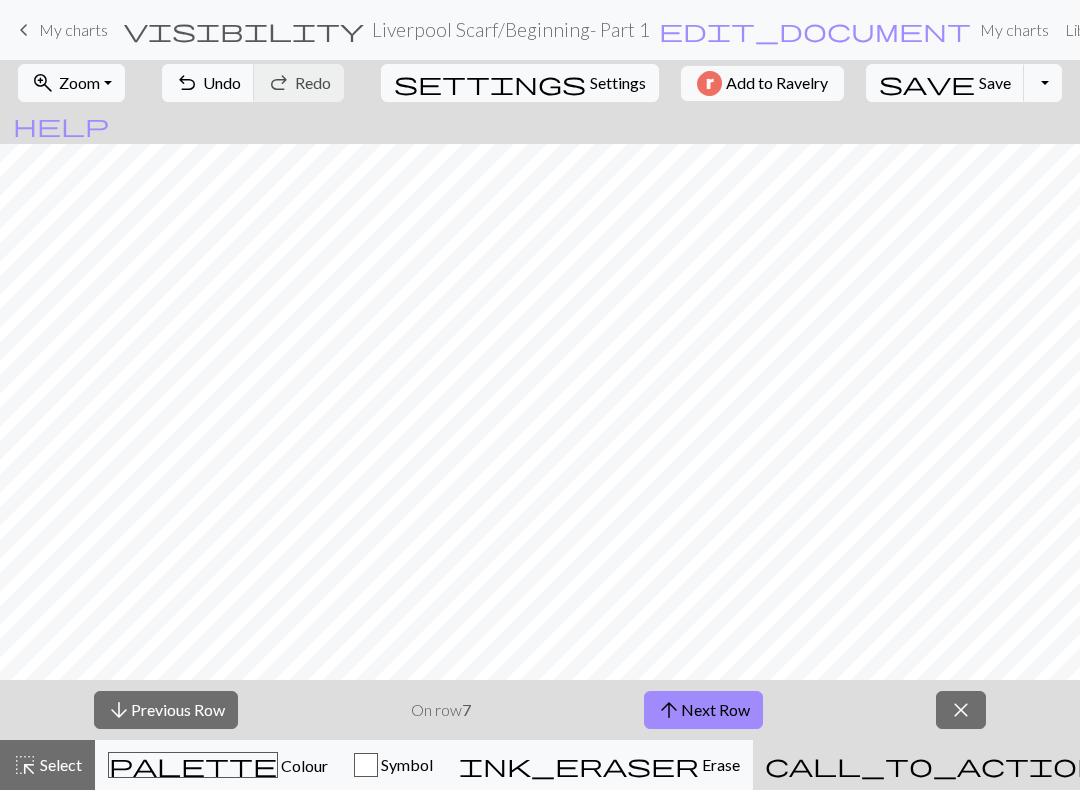 click on "arrow_upward  Next Row" at bounding box center [703, 710] 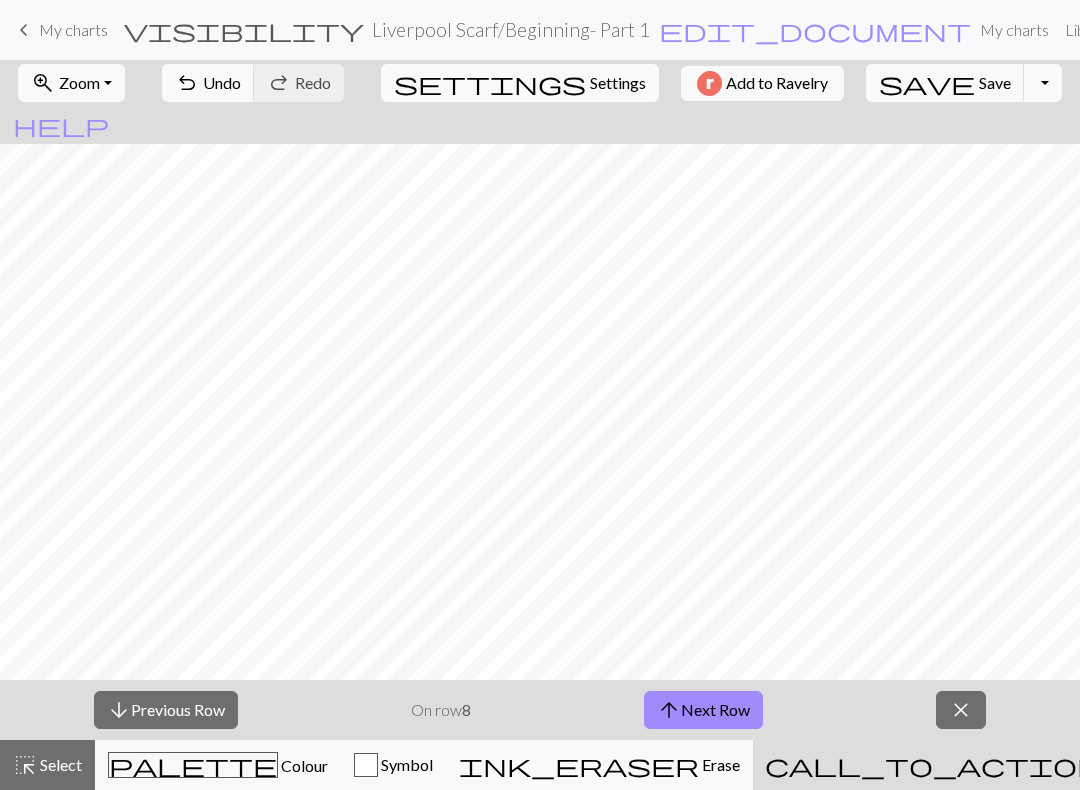 click on "arrow_upward  Next Row" at bounding box center [703, 710] 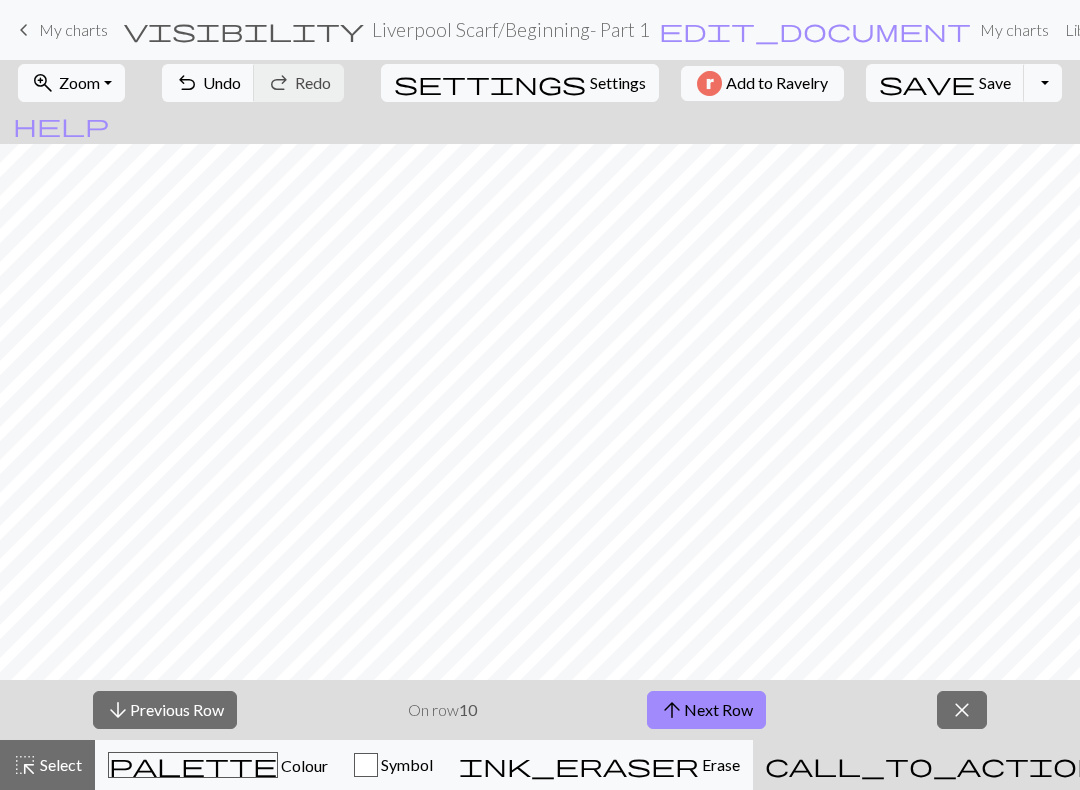 click on "arrow_upward  Next Row" at bounding box center (706, 710) 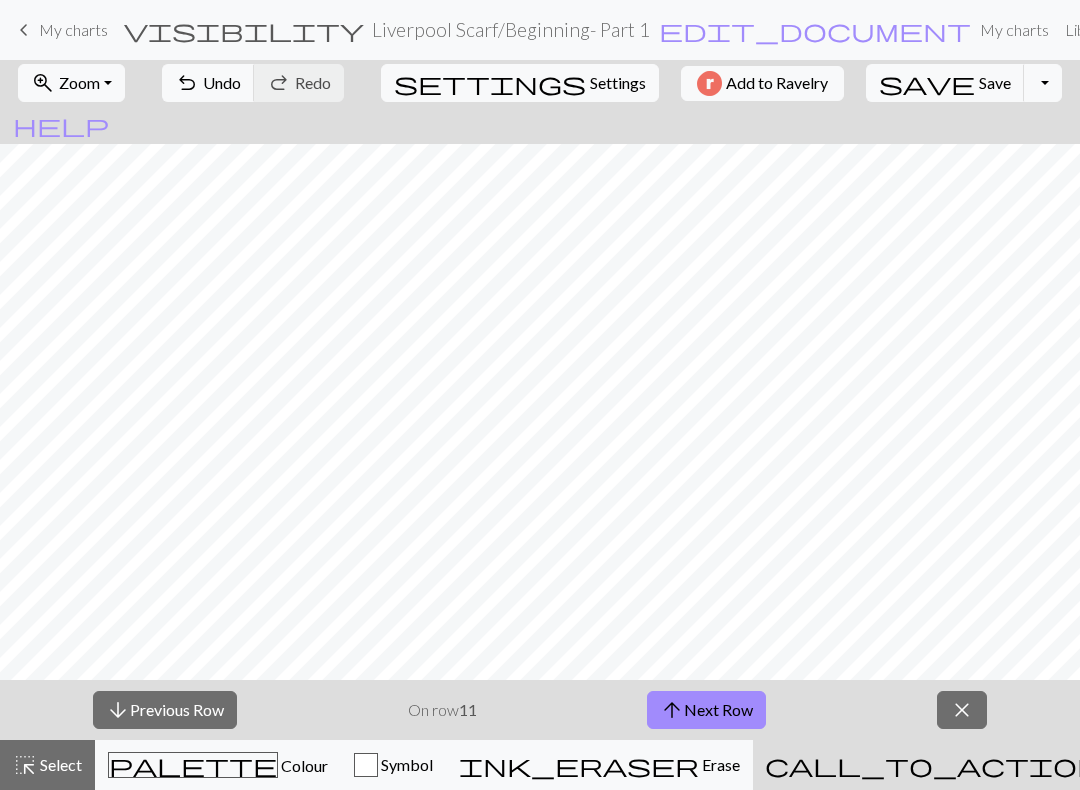 click on "arrow_upward  Next Row" at bounding box center (706, 710) 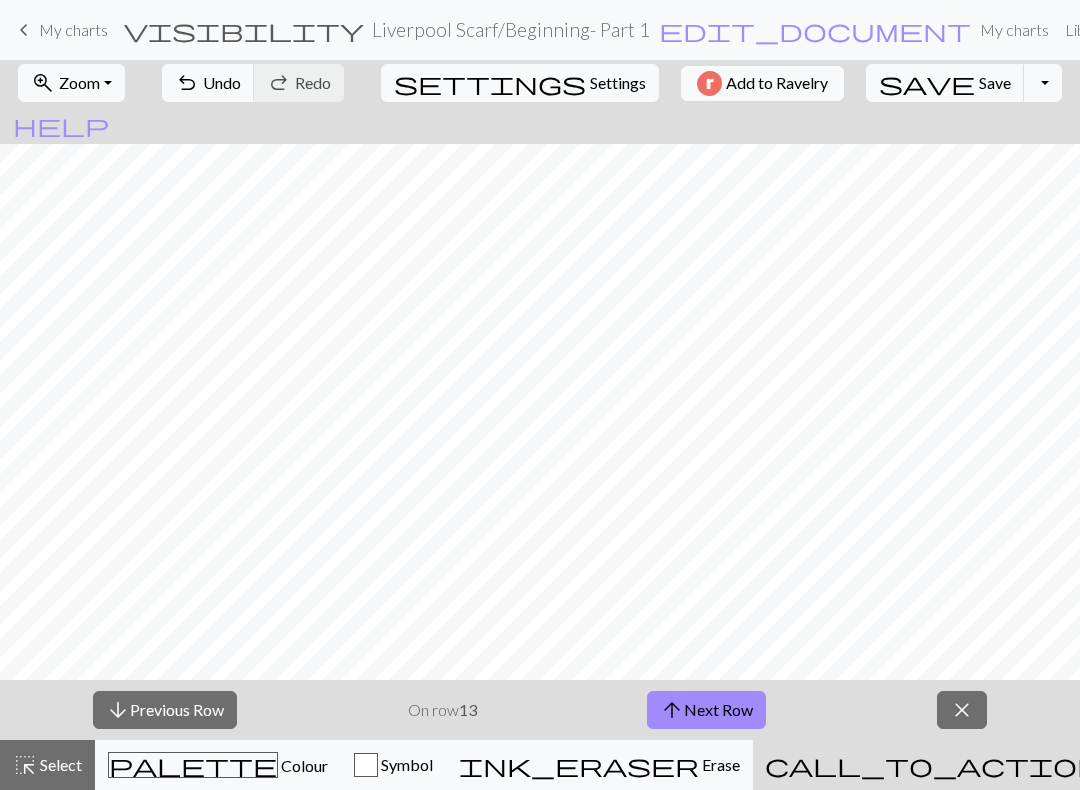click on "arrow_upward  Next Row" at bounding box center (706, 710) 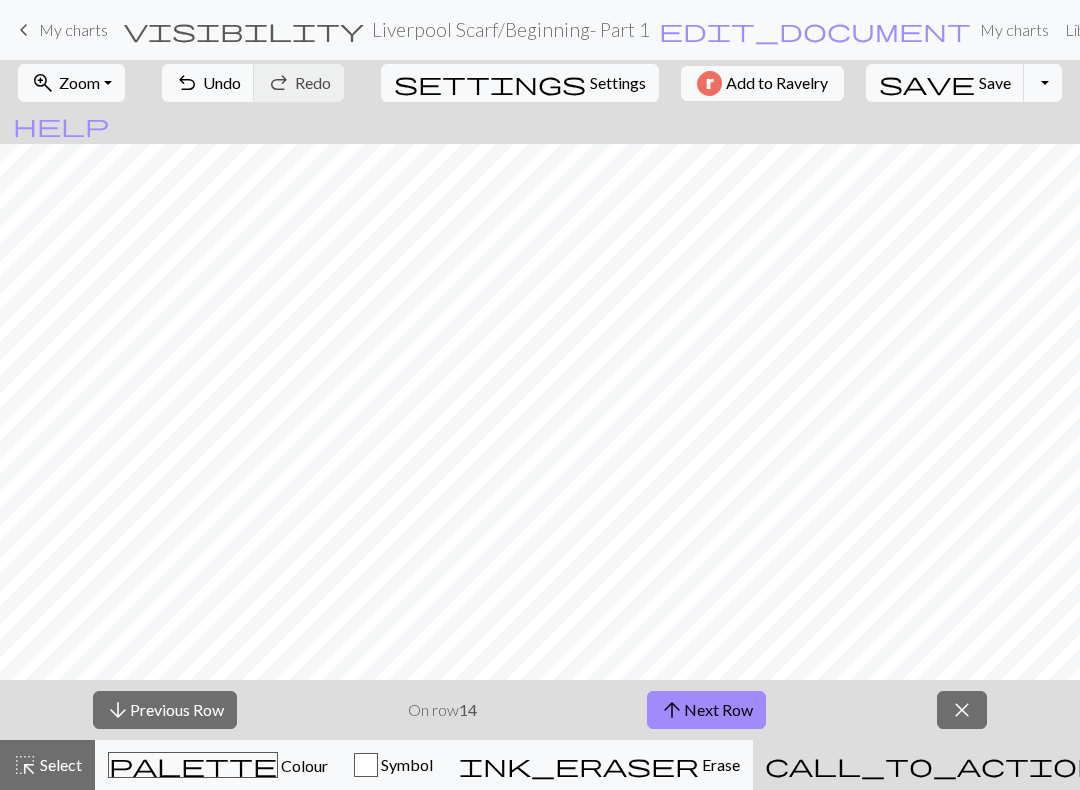 click on "arrow_upward  Next Row" at bounding box center (706, 710) 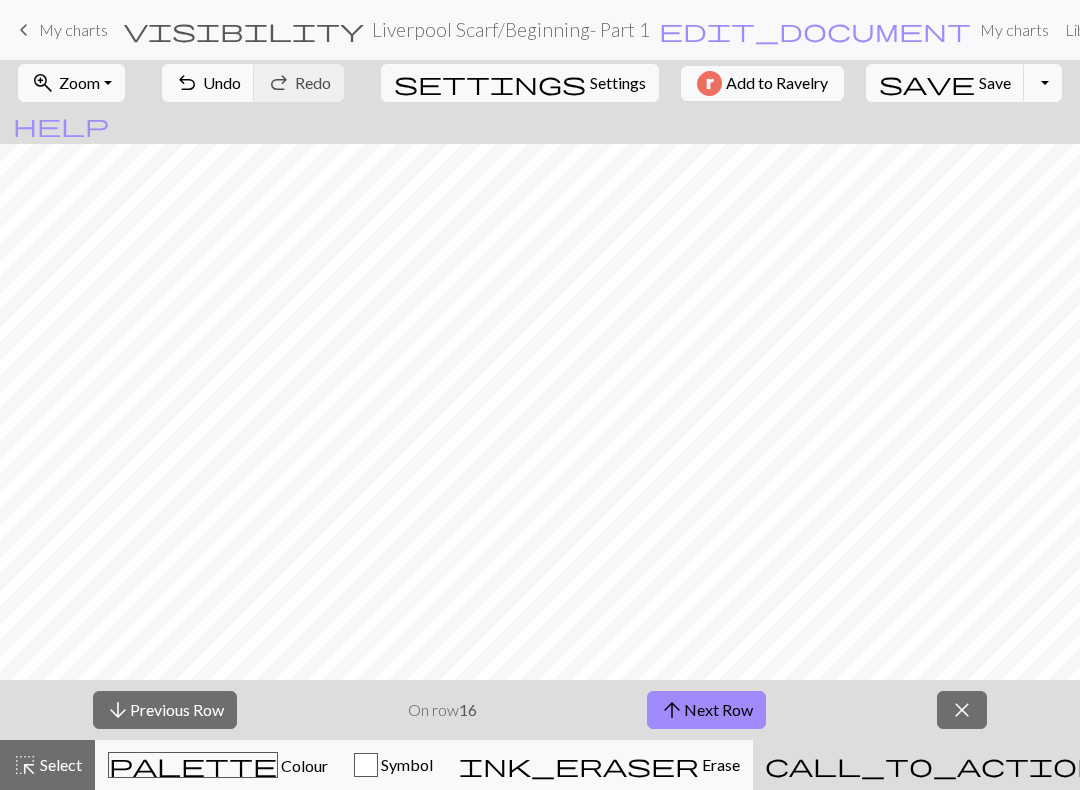 click on "arrow_upward  Next Row" at bounding box center [706, 710] 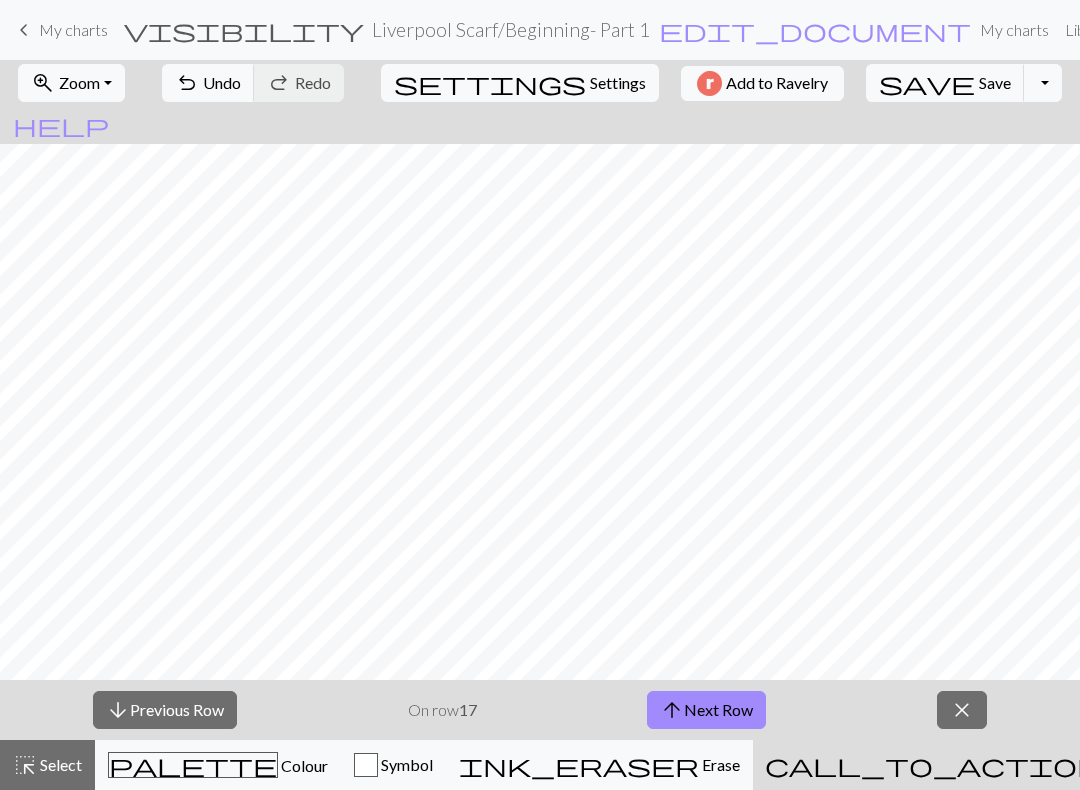 click on "arrow_upward  Next Row" at bounding box center (706, 710) 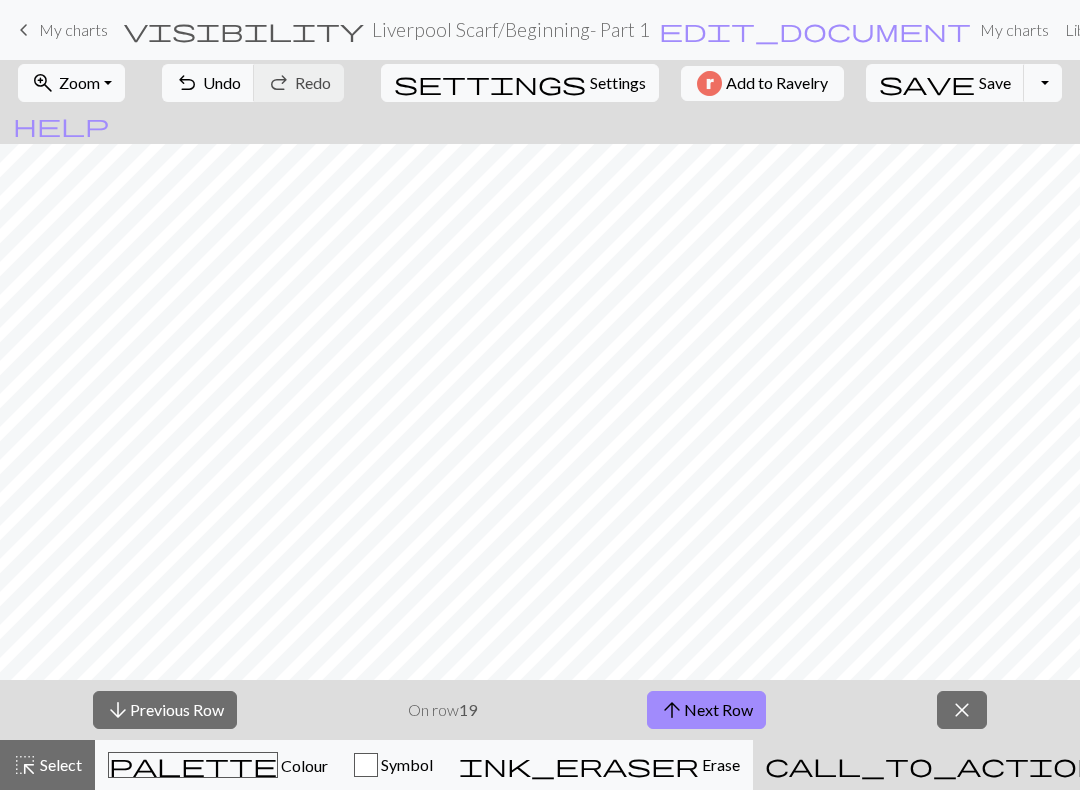 click on "arrow_upward  Next Row" at bounding box center [706, 710] 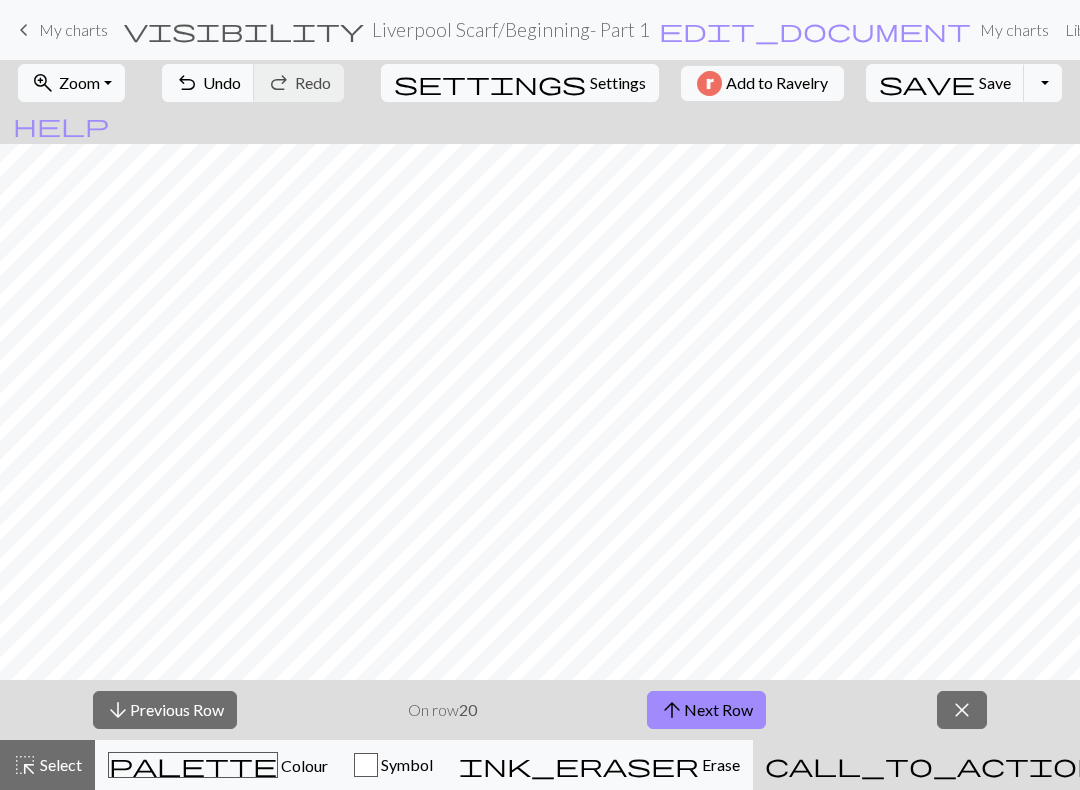 click on "arrow_upward  Next Row" at bounding box center [706, 710] 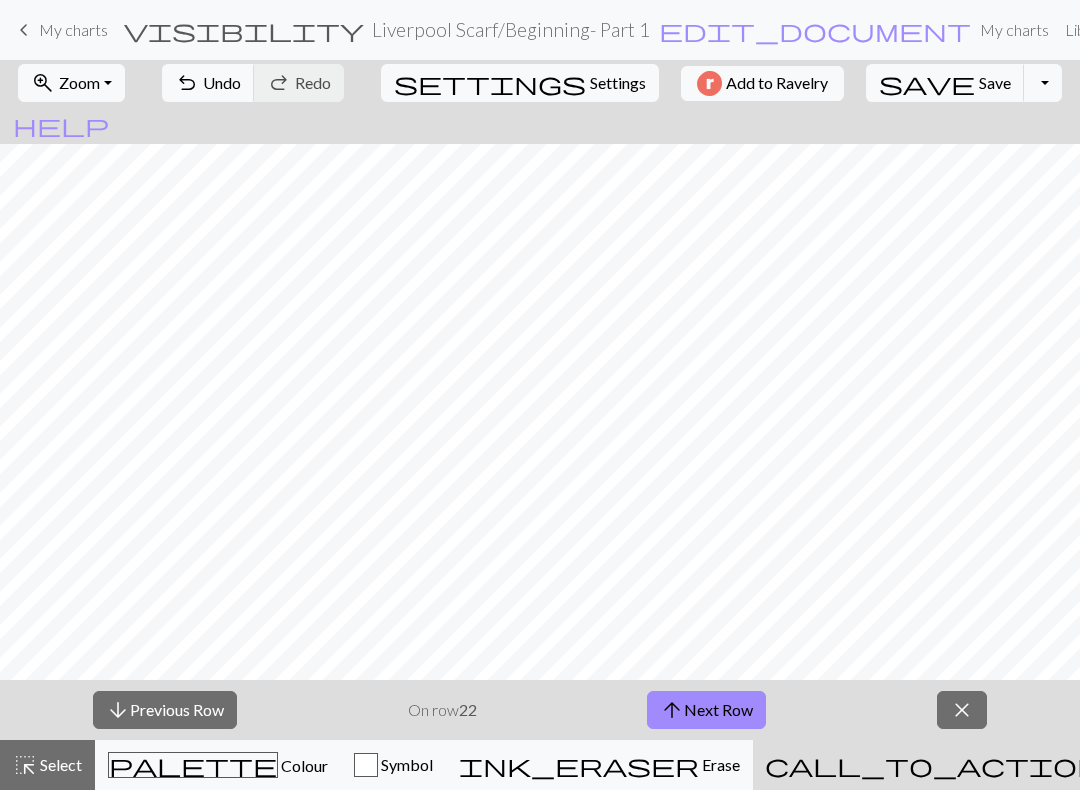 click on "arrow_upward  Next Row" at bounding box center [706, 710] 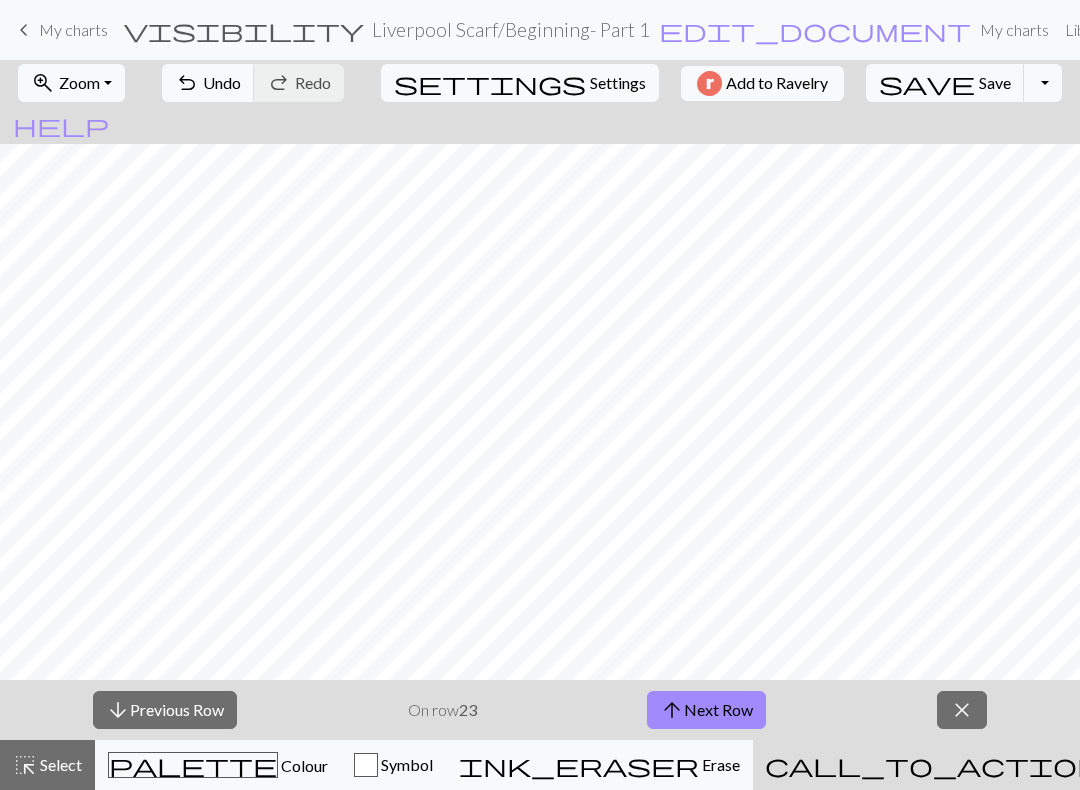 click on "arrow_upward  Next Row" at bounding box center (706, 710) 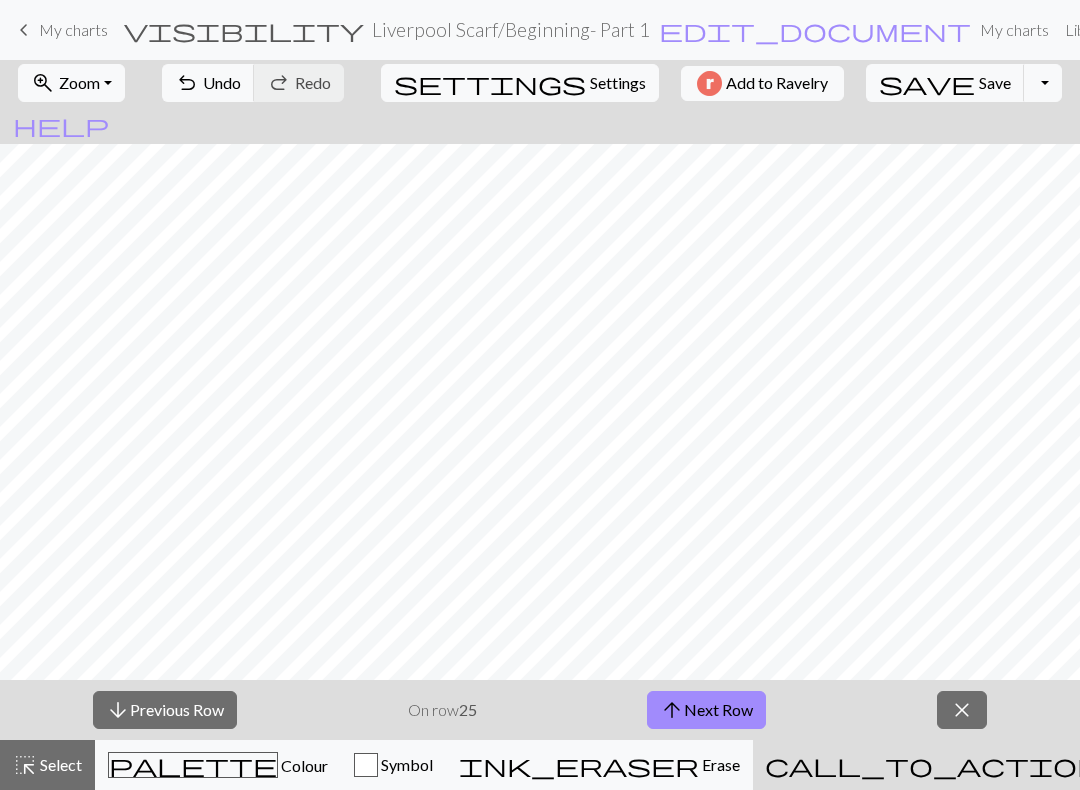 click on "arrow_upward  Next Row" at bounding box center (706, 710) 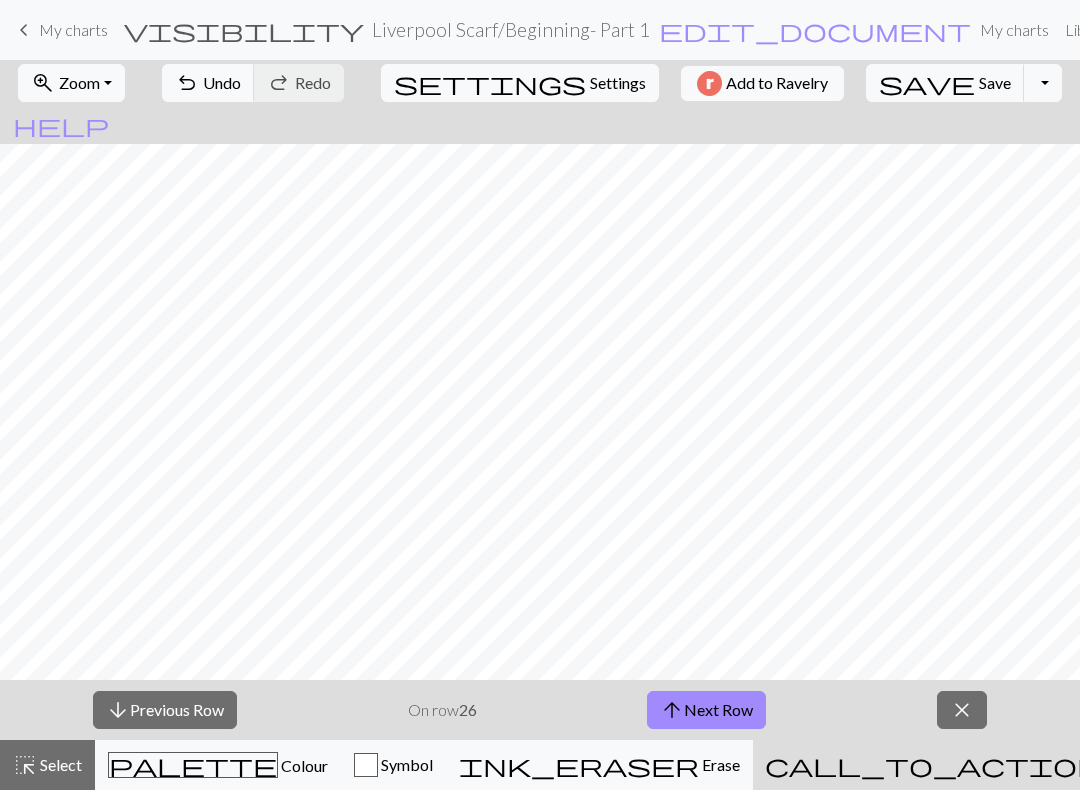 click on "arrow_upward  Next Row" at bounding box center (706, 710) 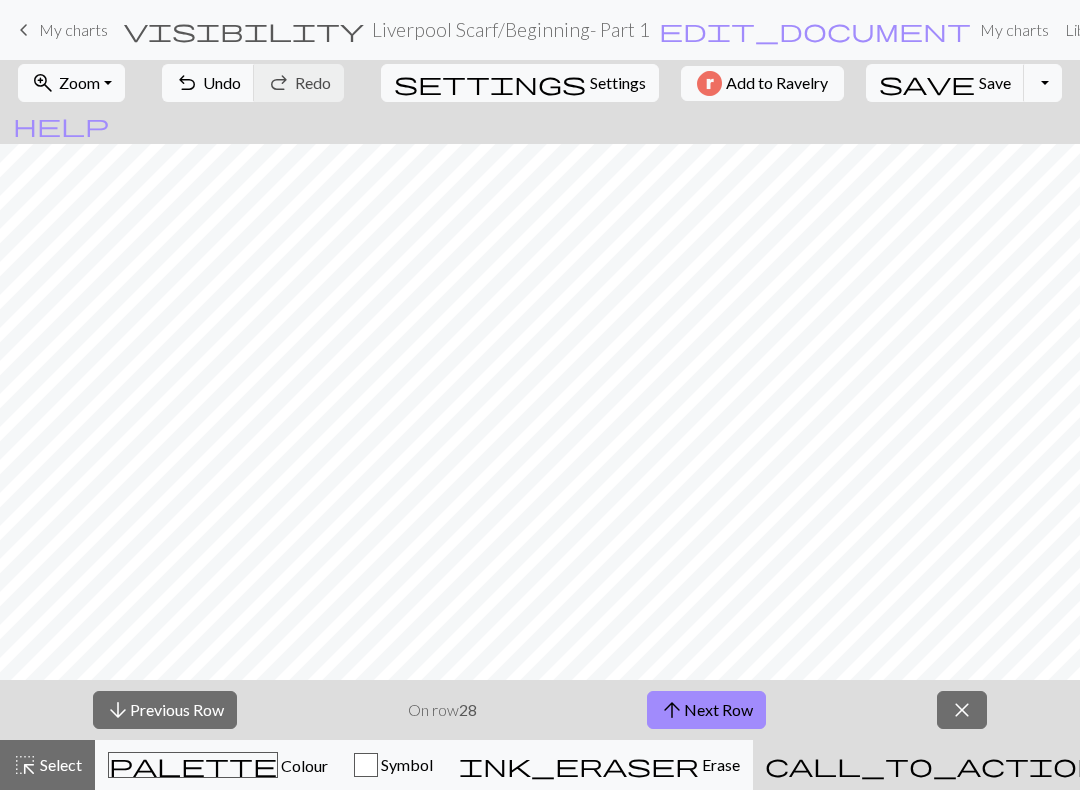 click on "arrow_upward  Next Row" at bounding box center (706, 710) 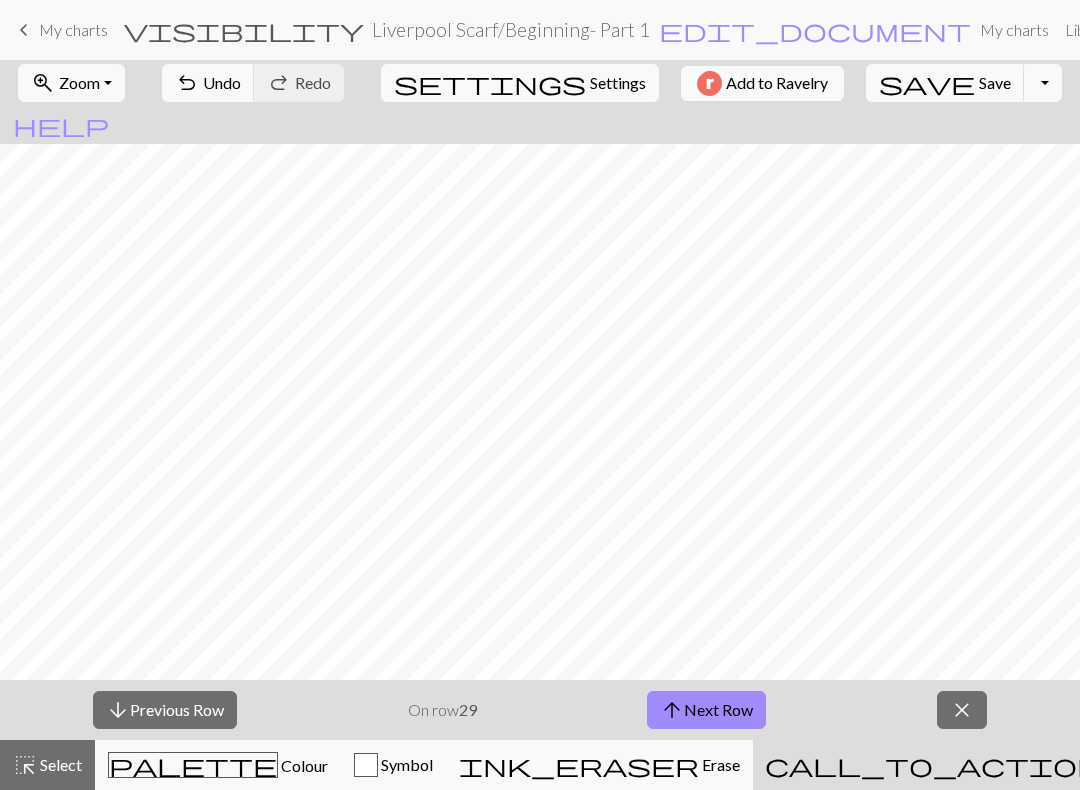 click on "arrow_upward  Next Row" at bounding box center (706, 710) 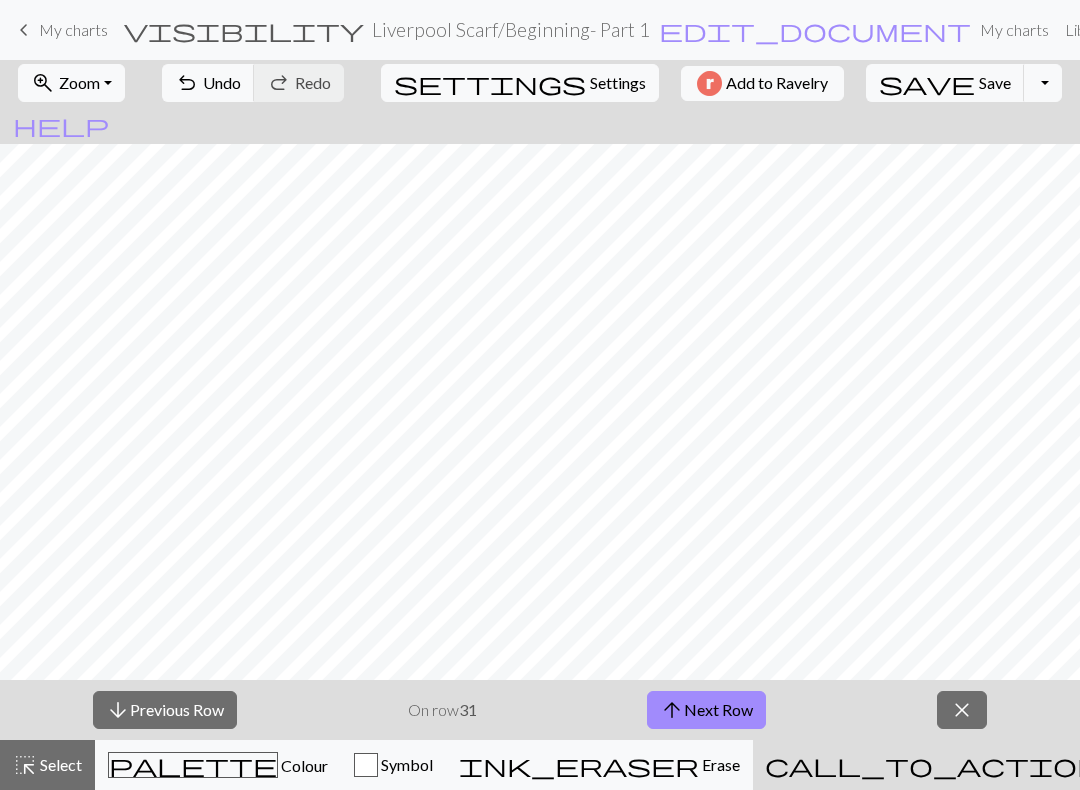 click on "arrow_upward  Next Row" at bounding box center (706, 710) 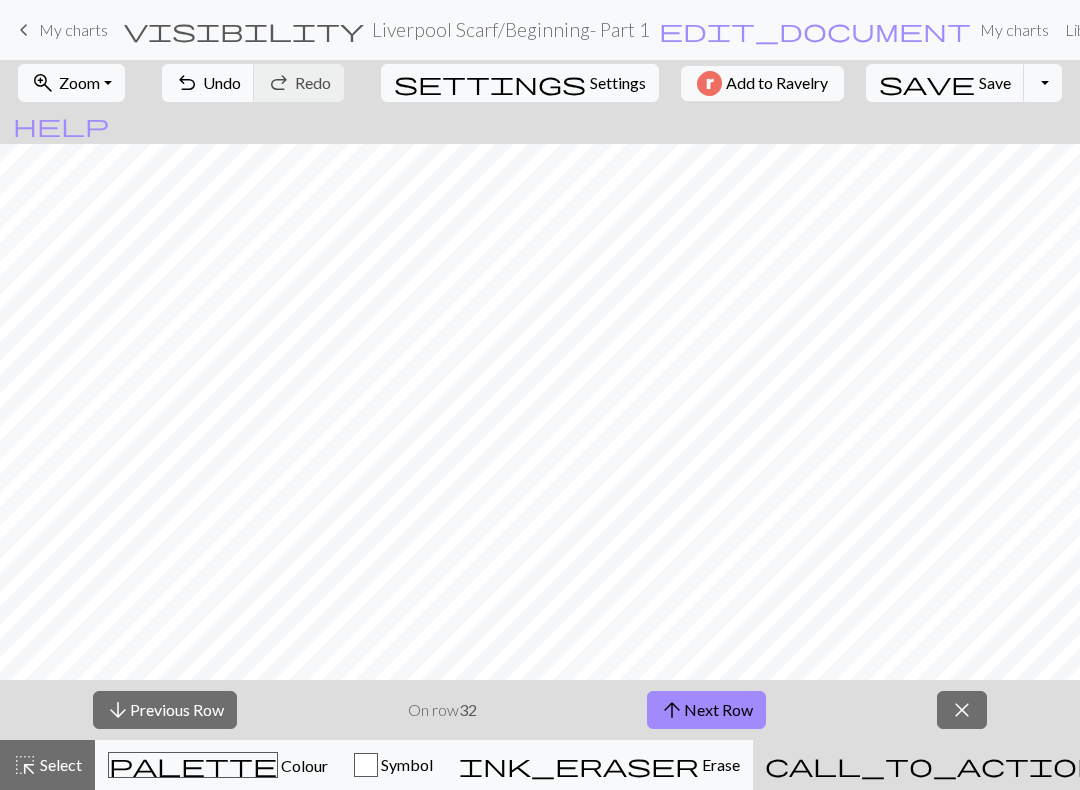 click on "arrow_upward  Next Row" at bounding box center (706, 710) 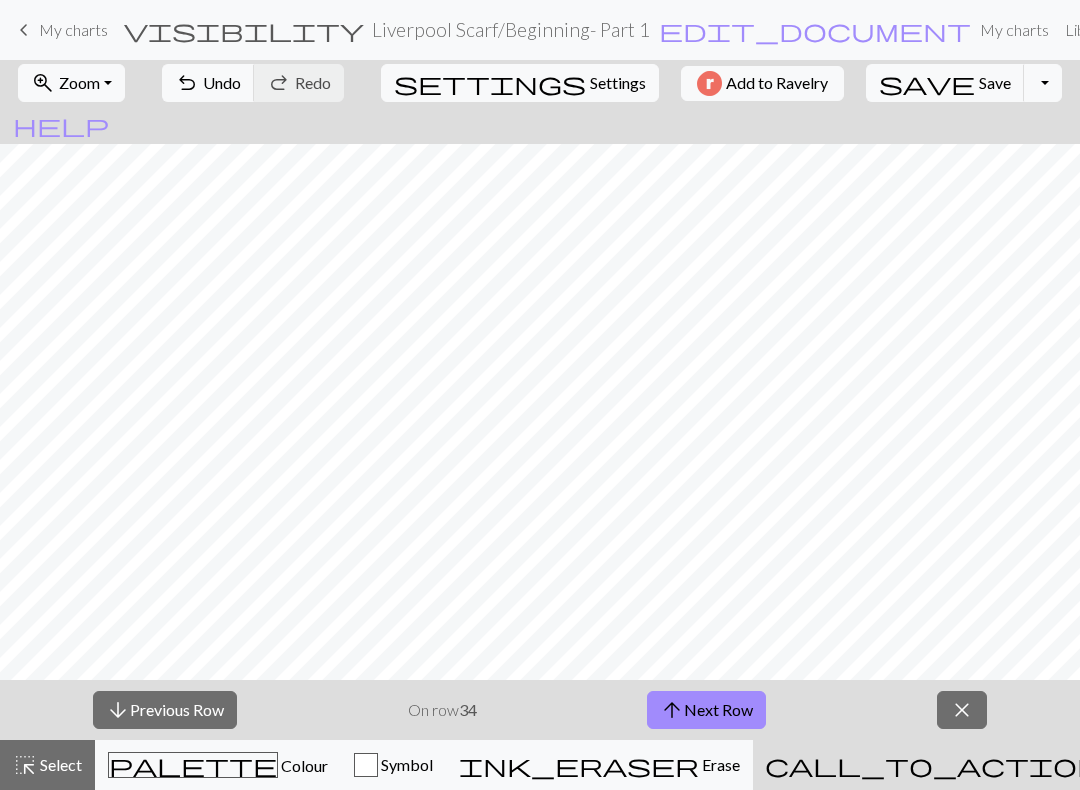 click on "arrow_upward  Next Row" at bounding box center [706, 710] 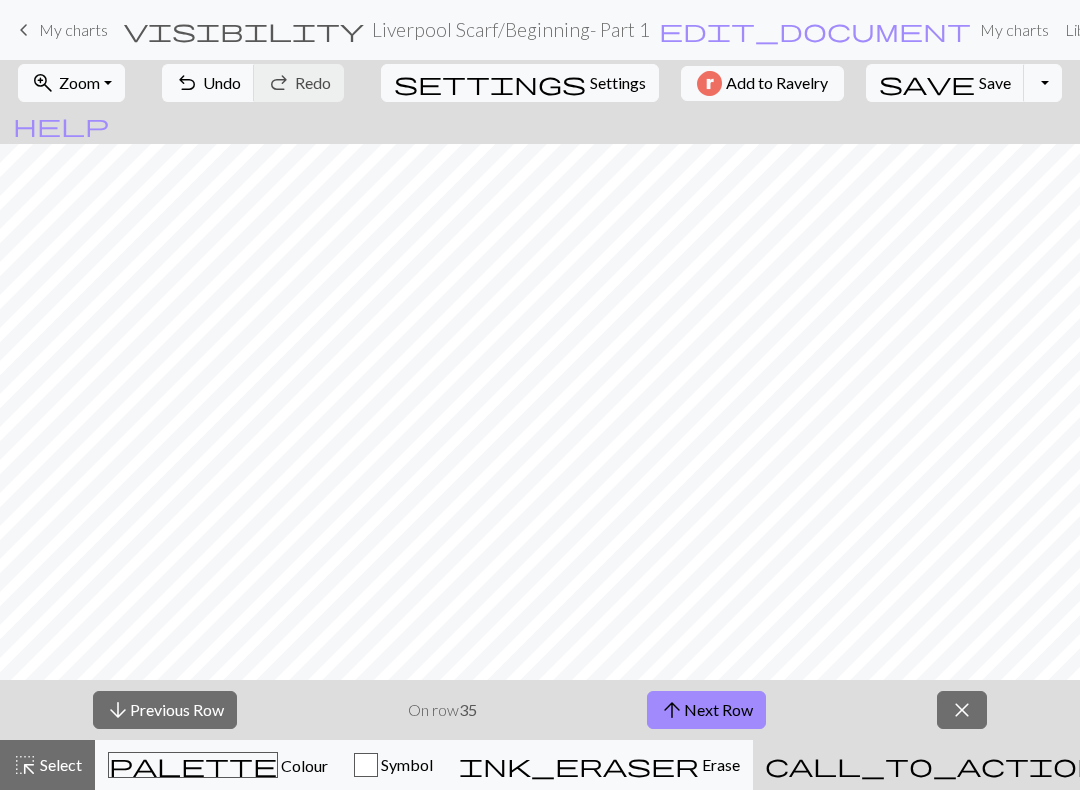 click on "arrow_upward  Next Row" at bounding box center [706, 710] 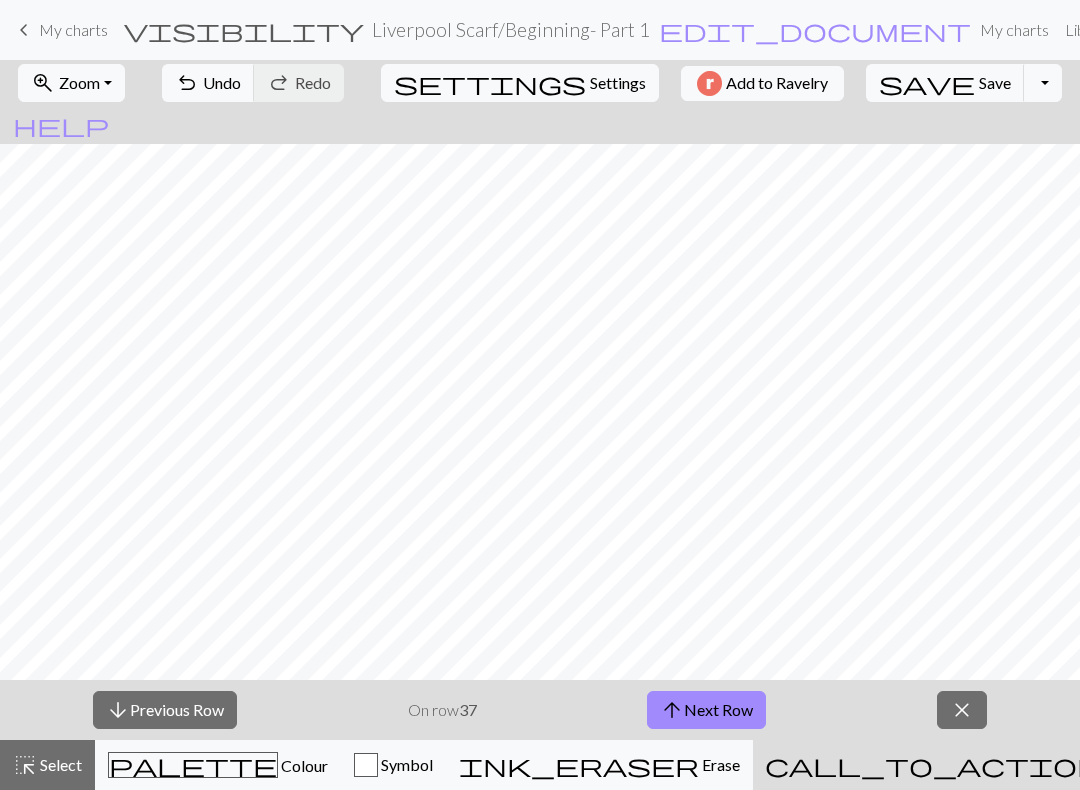 click on "arrow_upward  Next Row" at bounding box center (706, 710) 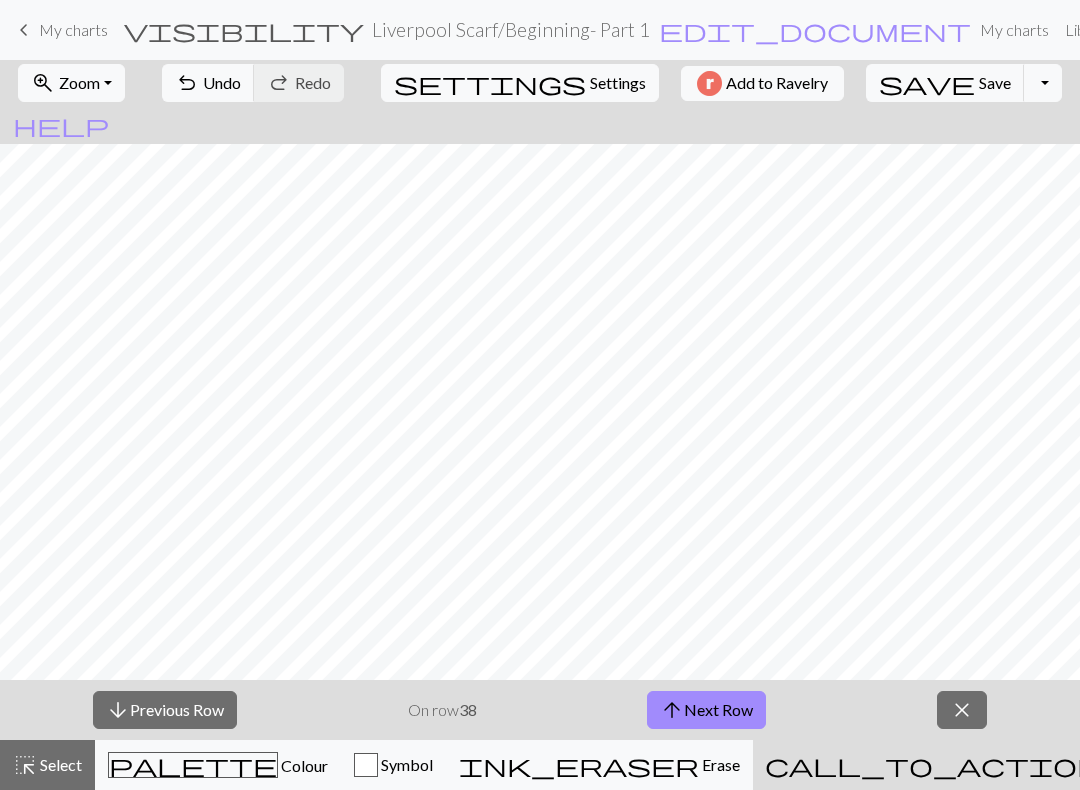 click on "arrow_upward  Next Row" at bounding box center (706, 710) 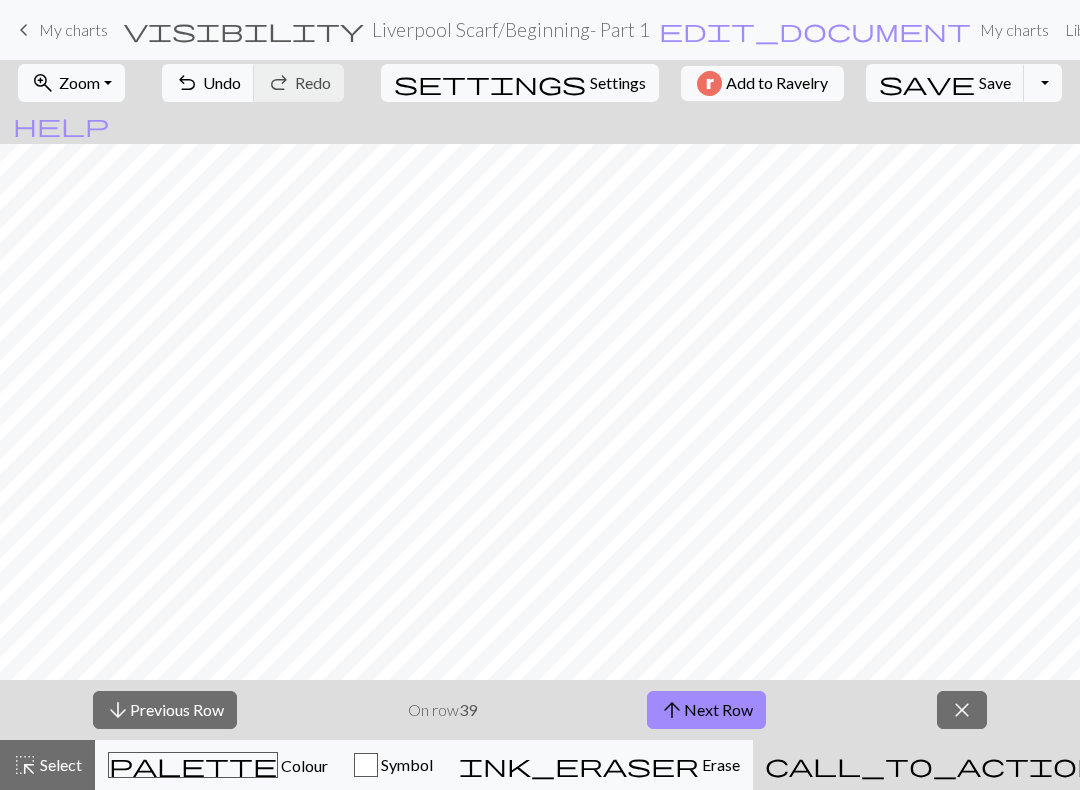 click on "arrow_upward  Next Row" at bounding box center [706, 710] 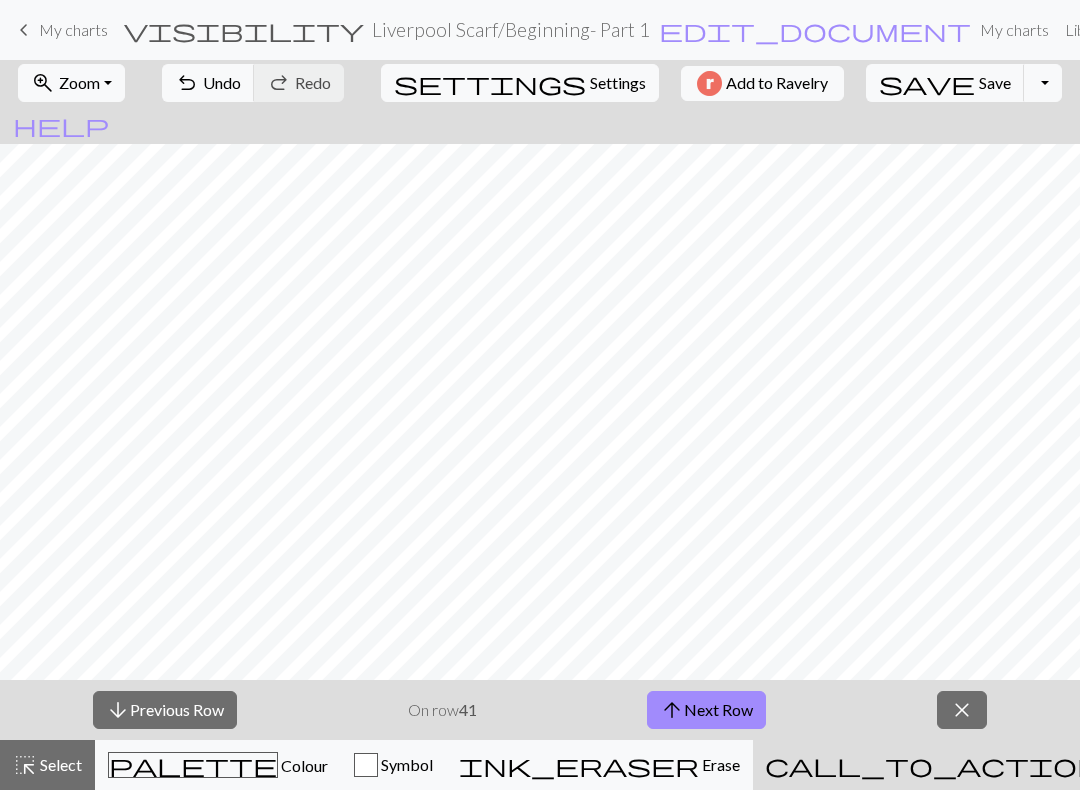 click on "arrow_upward  Next Row" at bounding box center [706, 710] 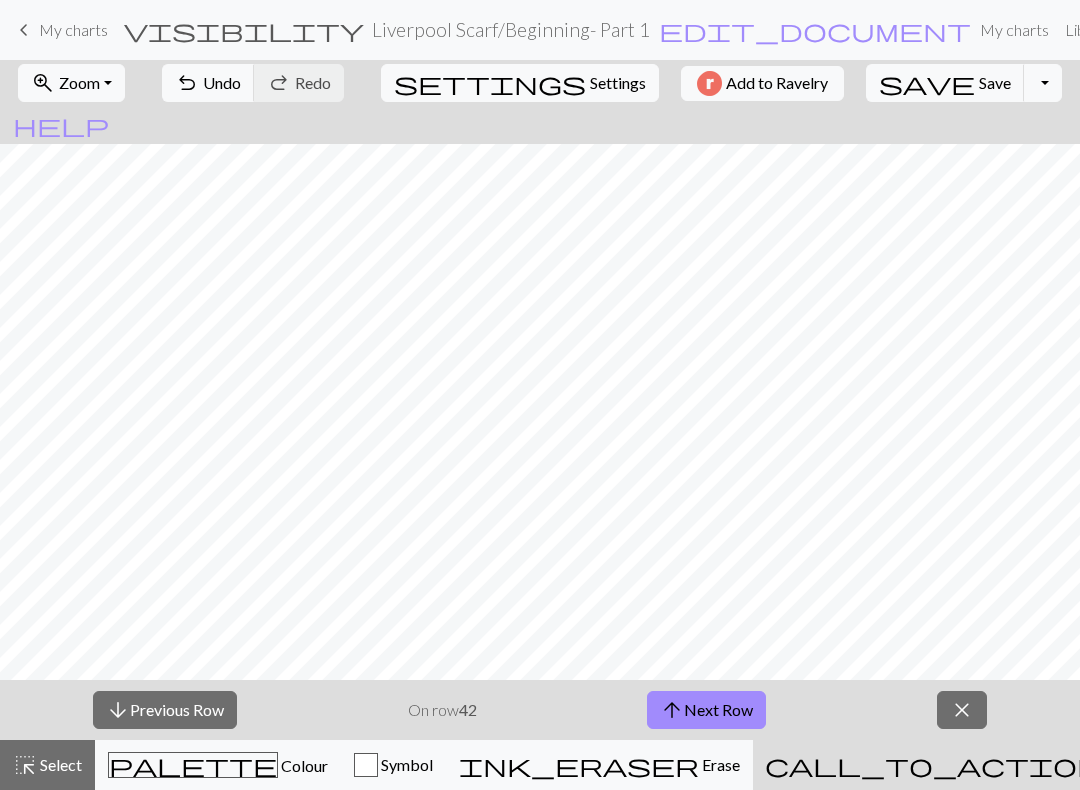 click on "arrow_upward  Next Row" at bounding box center (706, 710) 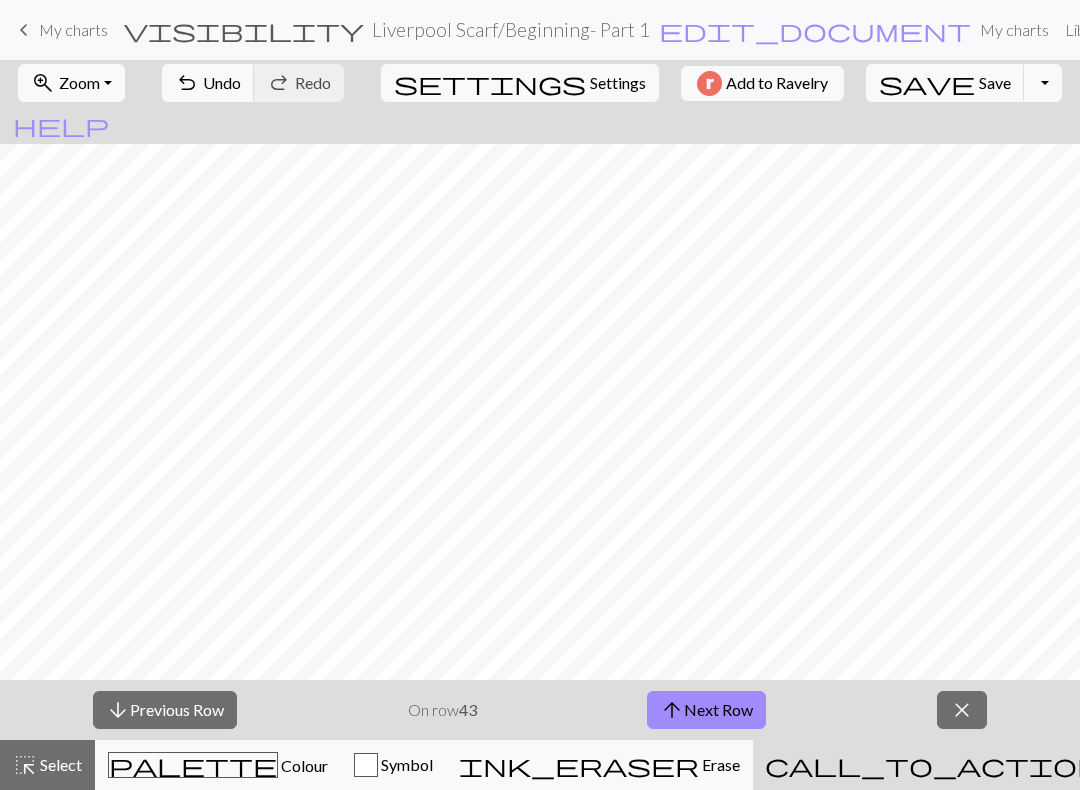 click on "arrow_upward  Next Row" at bounding box center (706, 710) 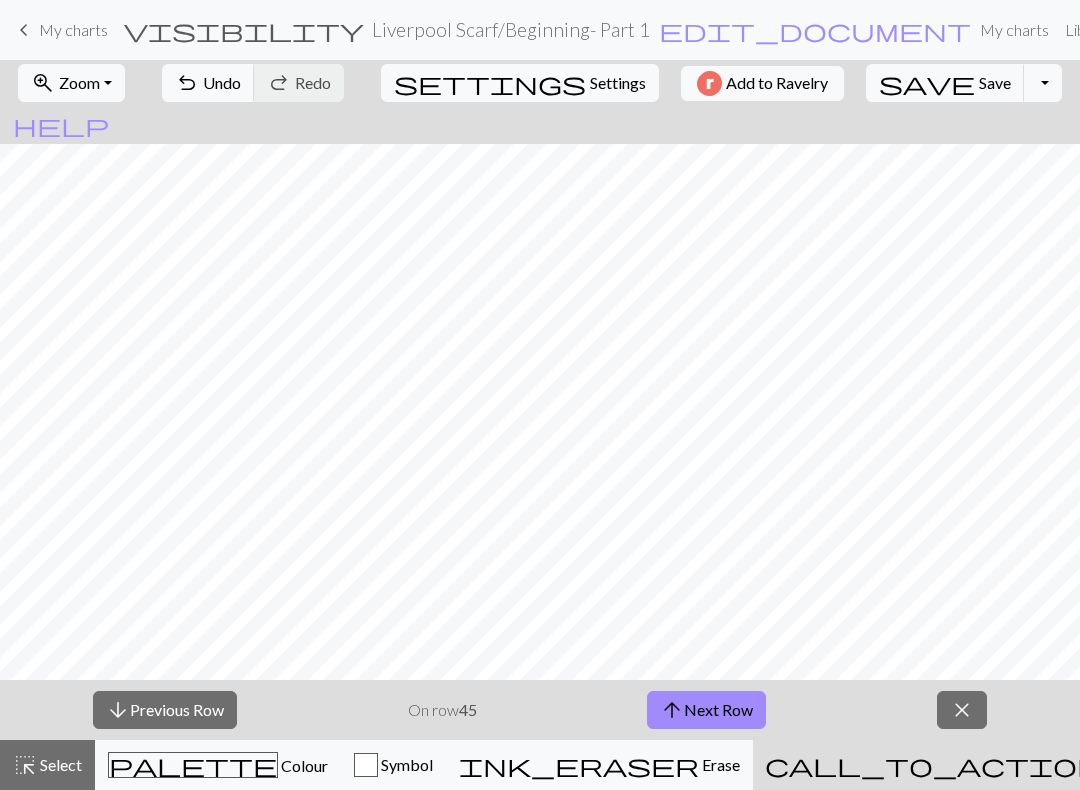 click on "arrow_upward  Next Row" at bounding box center [706, 710] 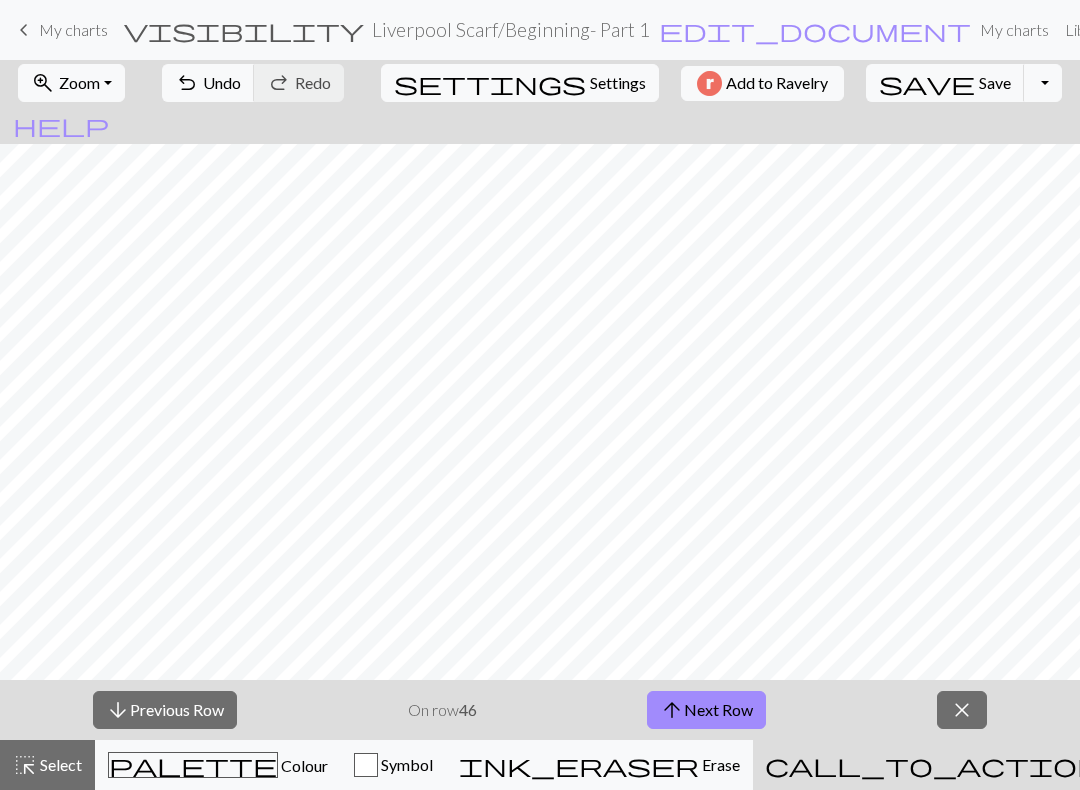 click on "arrow_upward  Next Row" at bounding box center (706, 710) 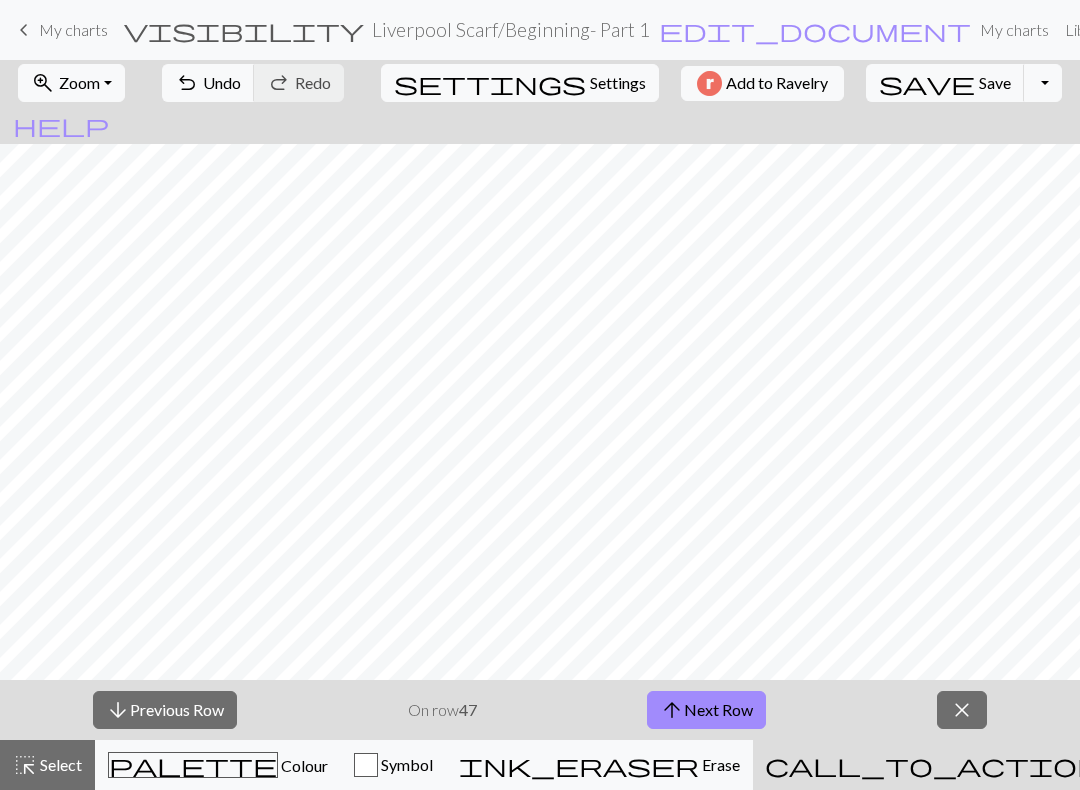 click on "arrow_upward  Next Row" at bounding box center [706, 710] 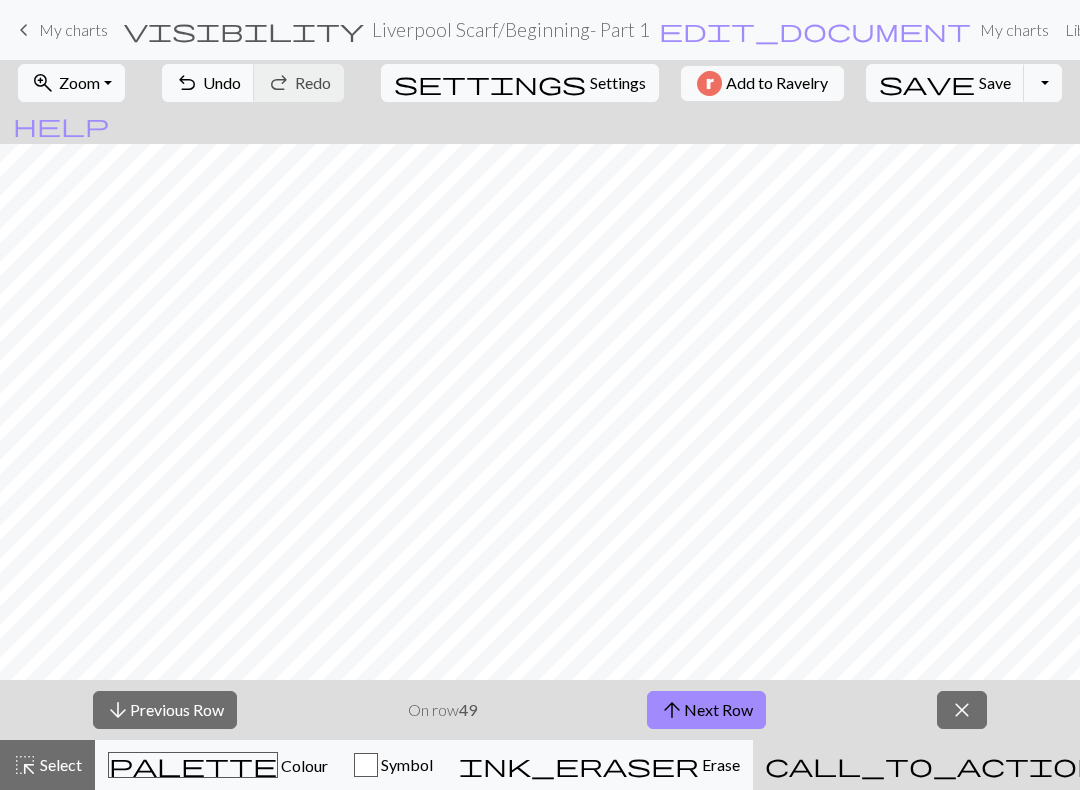 click on "arrow_upward  Next Row" at bounding box center (706, 710) 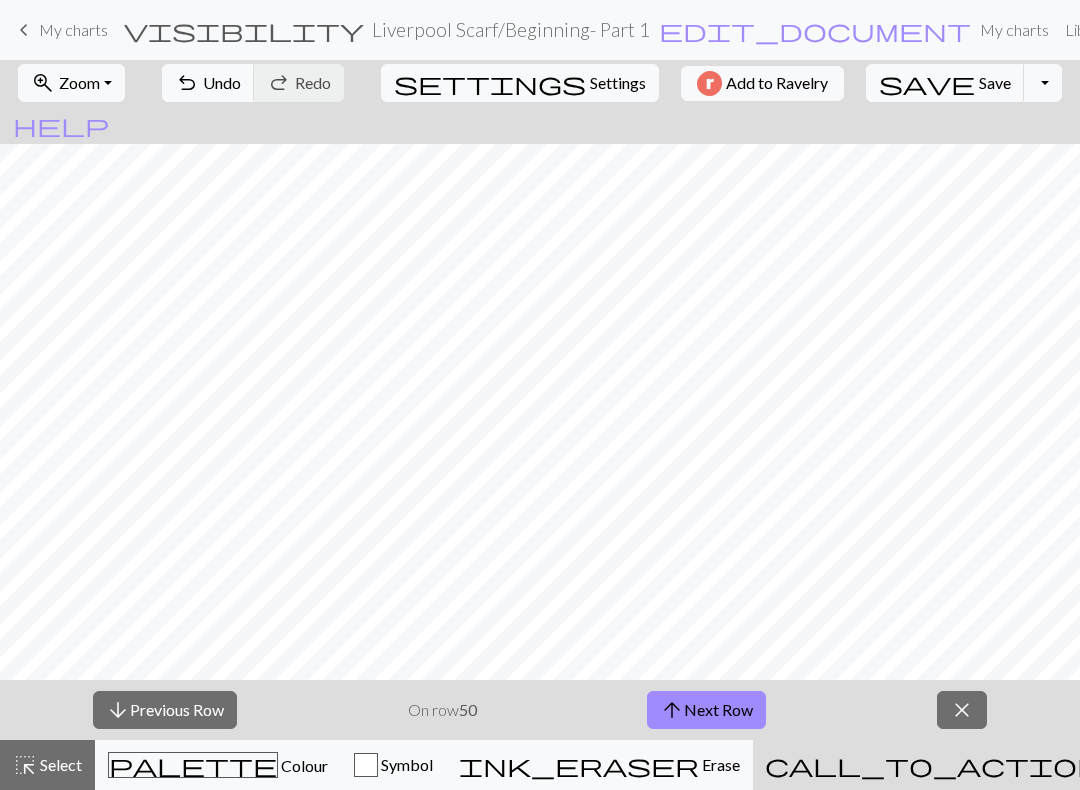 click on "arrow_downward Previous Row" at bounding box center (165, 710) 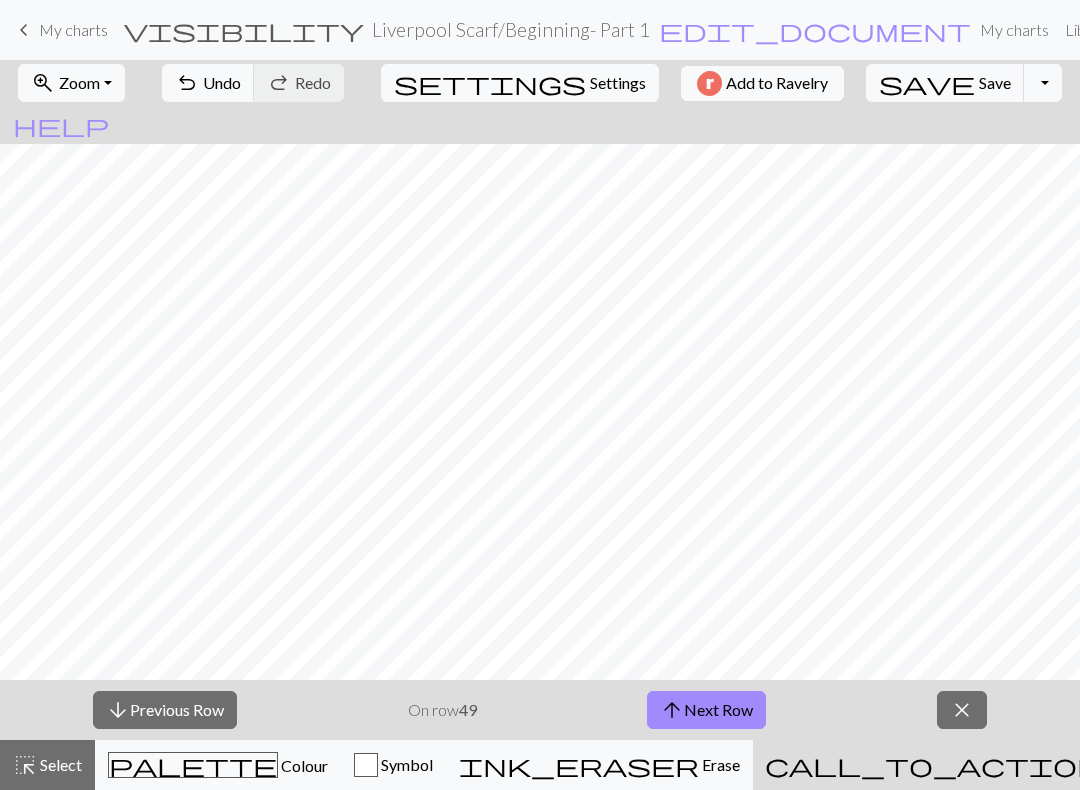 click on "arrow_upward  Next Row" at bounding box center (706, 710) 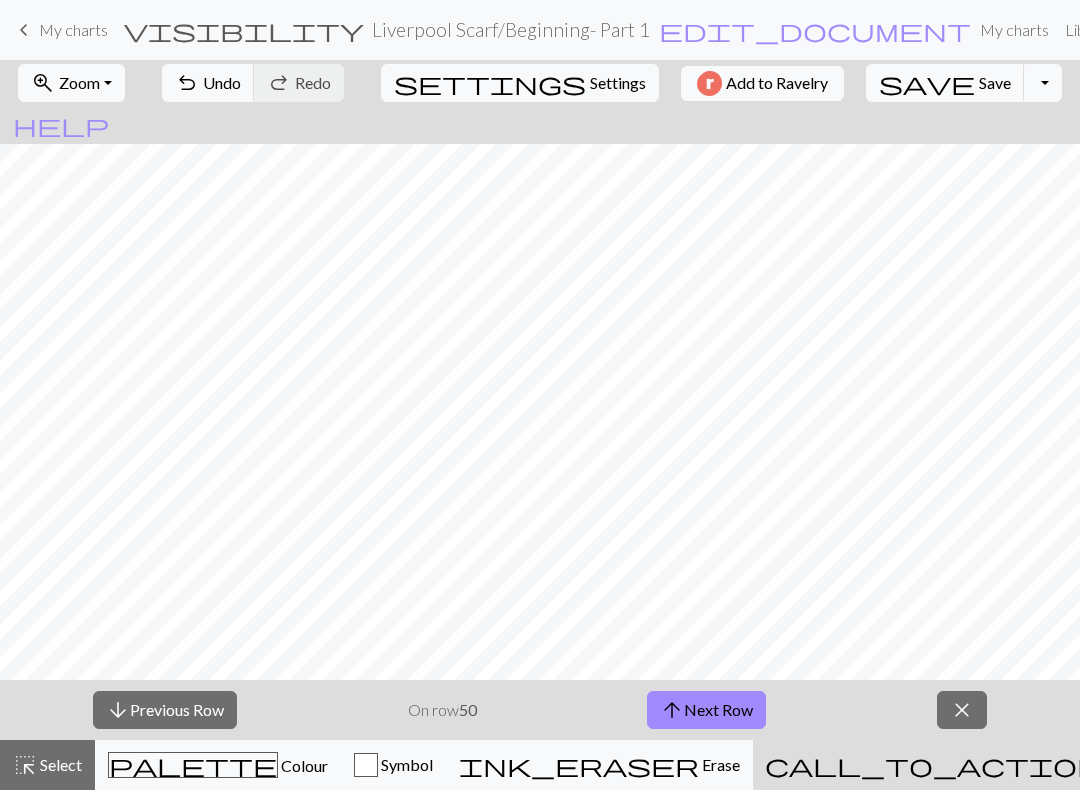 click on "arrow_upward  Next Row" at bounding box center [706, 710] 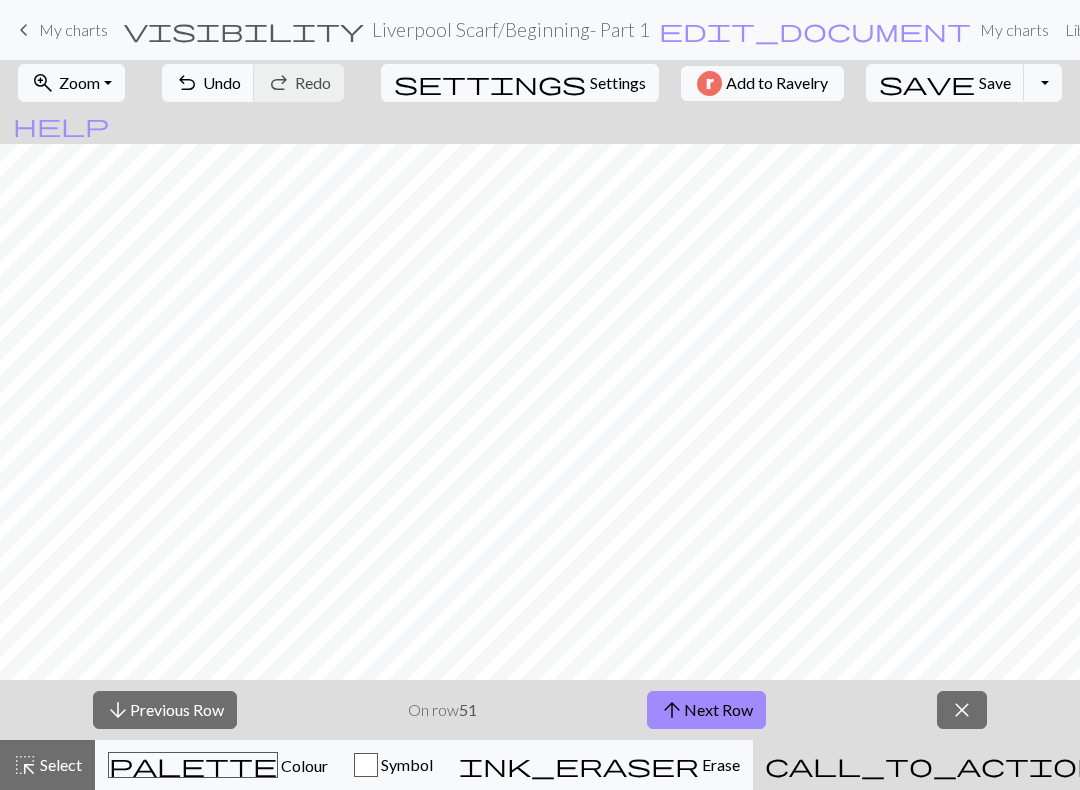 click on "arrow_upward  Next Row" at bounding box center (706, 710) 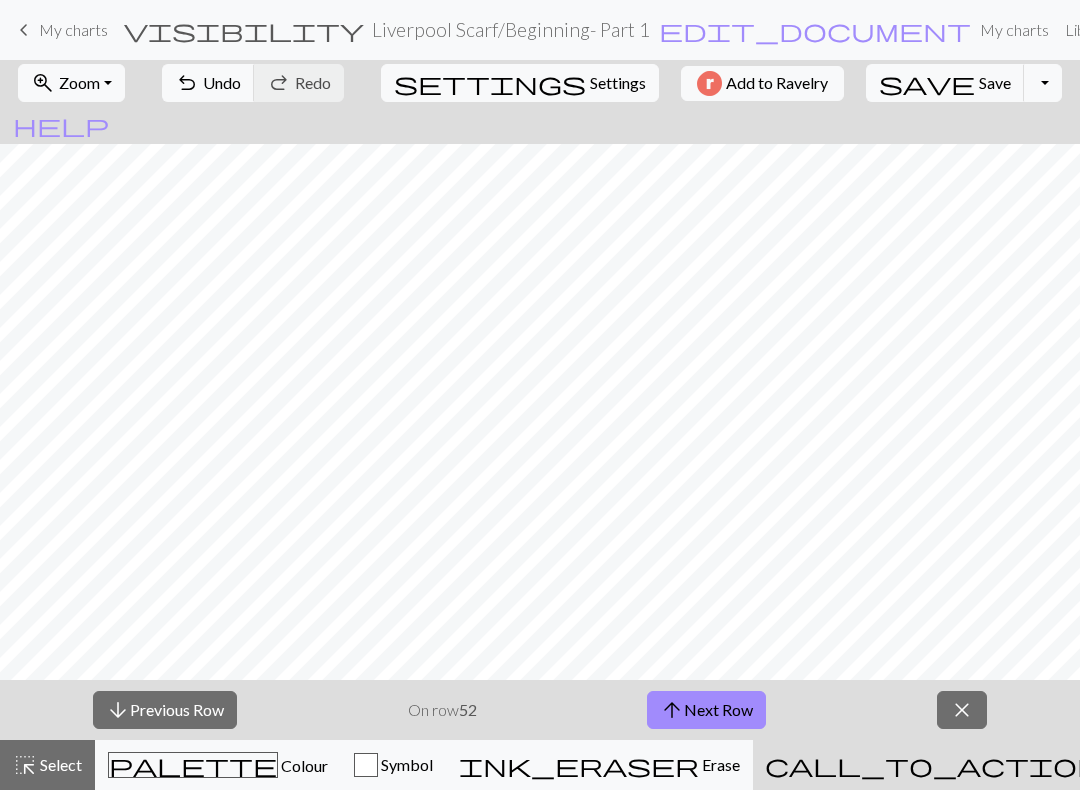 click on "arrow_upward  Next Row" at bounding box center (706, 710) 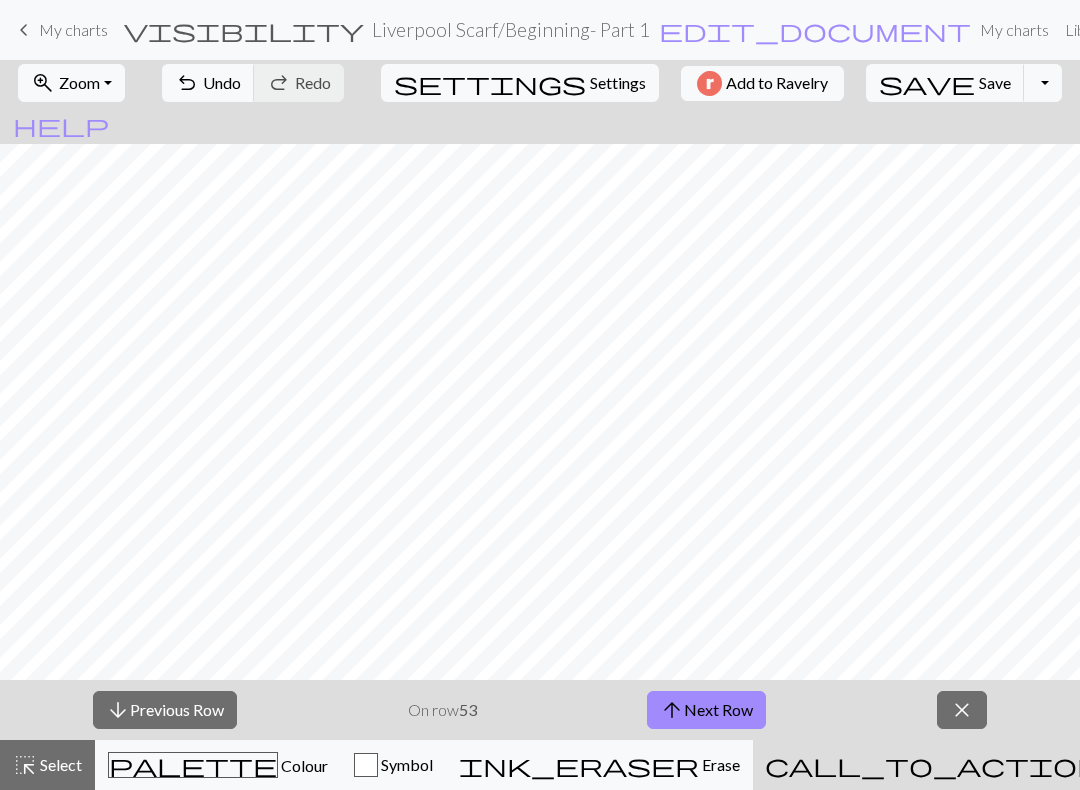 click on "arrow_upward  Next Row" at bounding box center [706, 710] 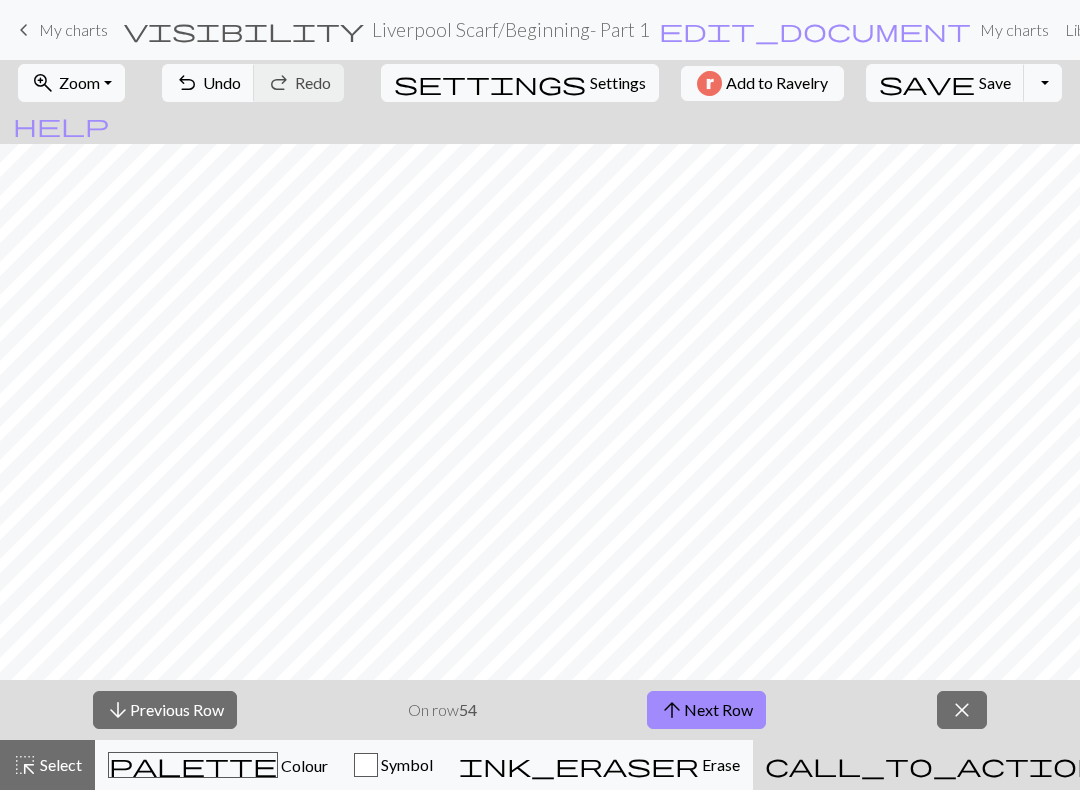 click on "arrow_upward  Next Row" at bounding box center [706, 710] 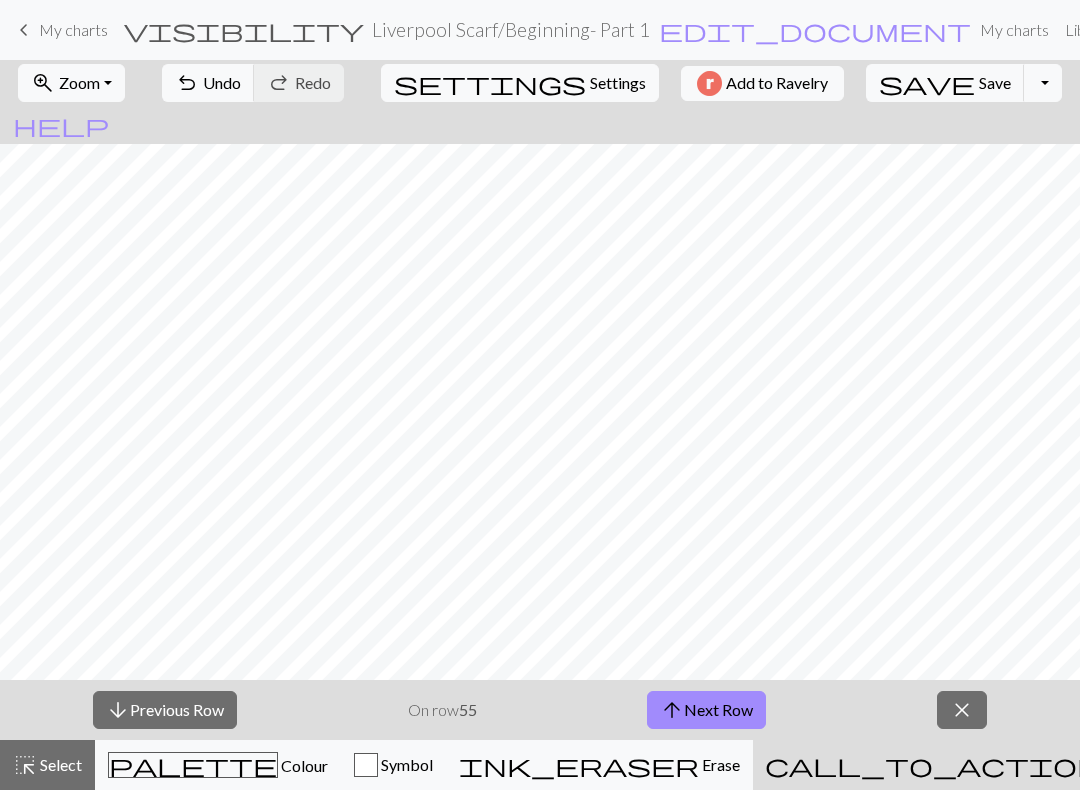 click on "arrow_upward  Next Row" at bounding box center [706, 710] 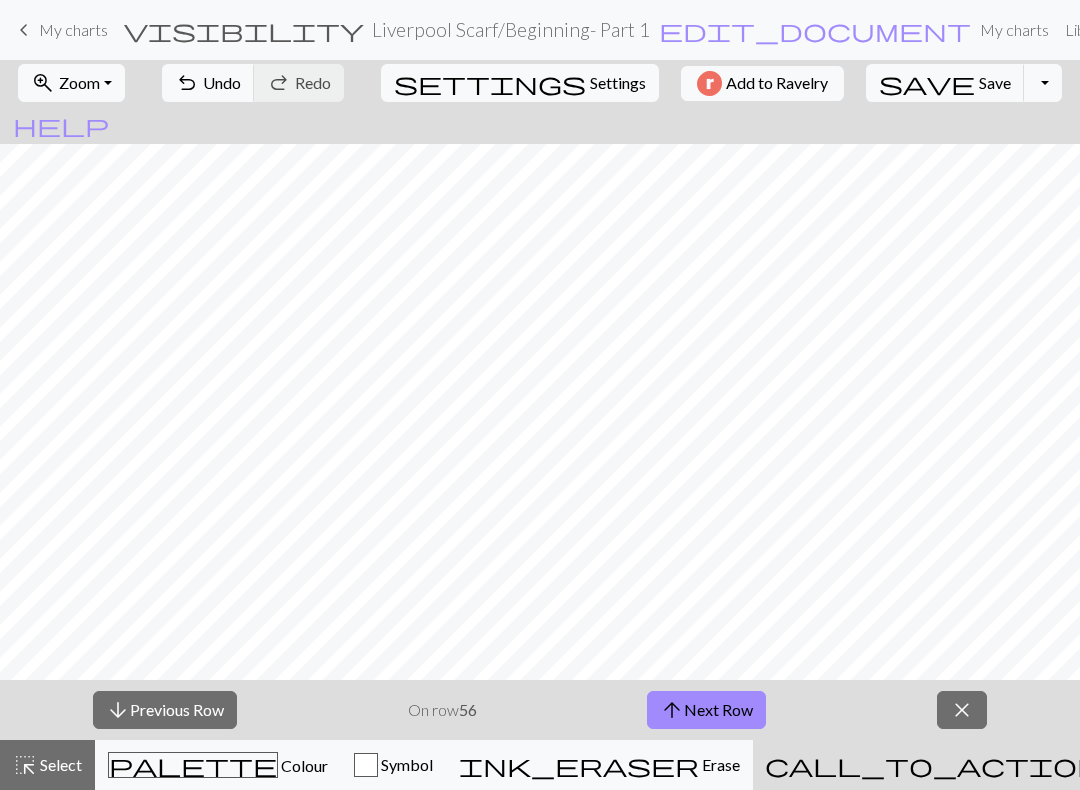 click on "arrow_upward" at bounding box center (672, 710) 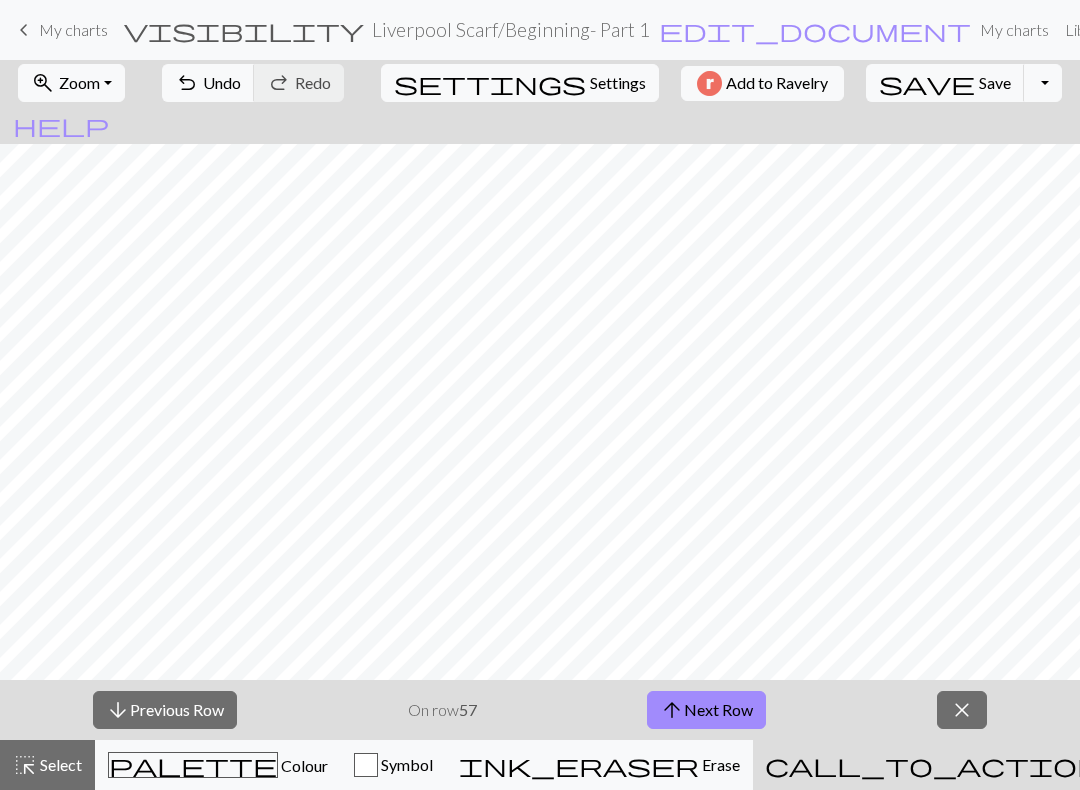 click on "arrow_upward  Next Row" at bounding box center (706, 710) 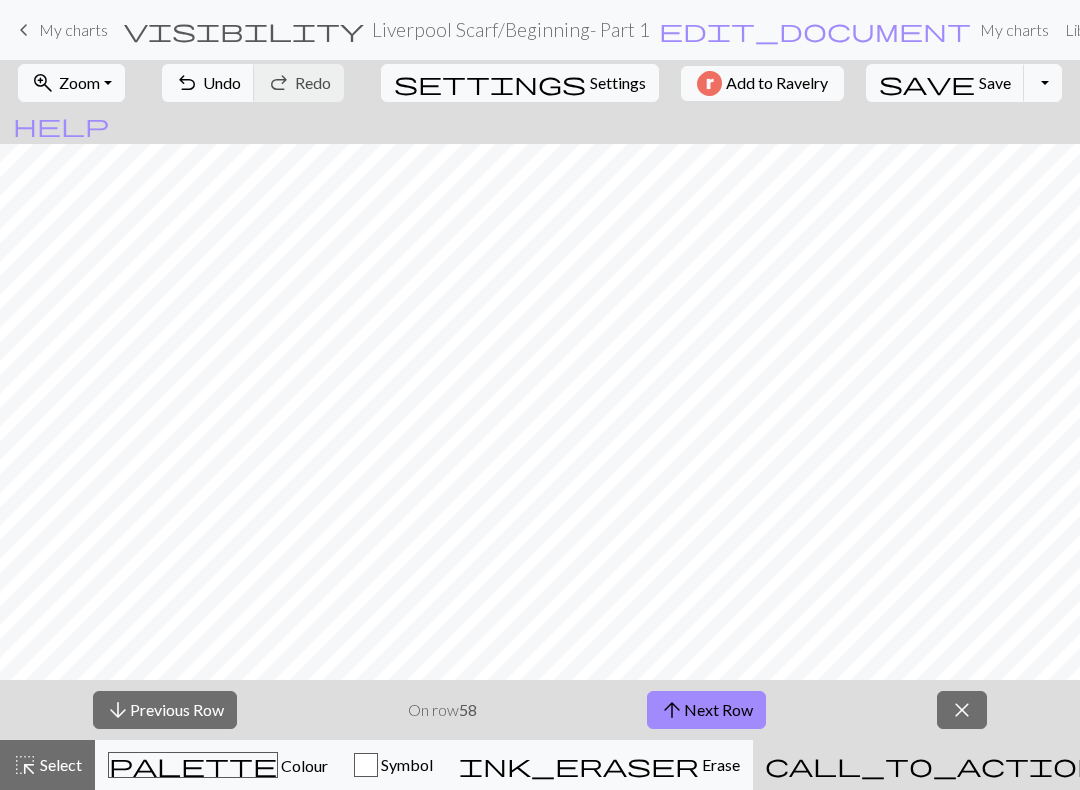 click on "arrow_upward  Next Row" at bounding box center (706, 710) 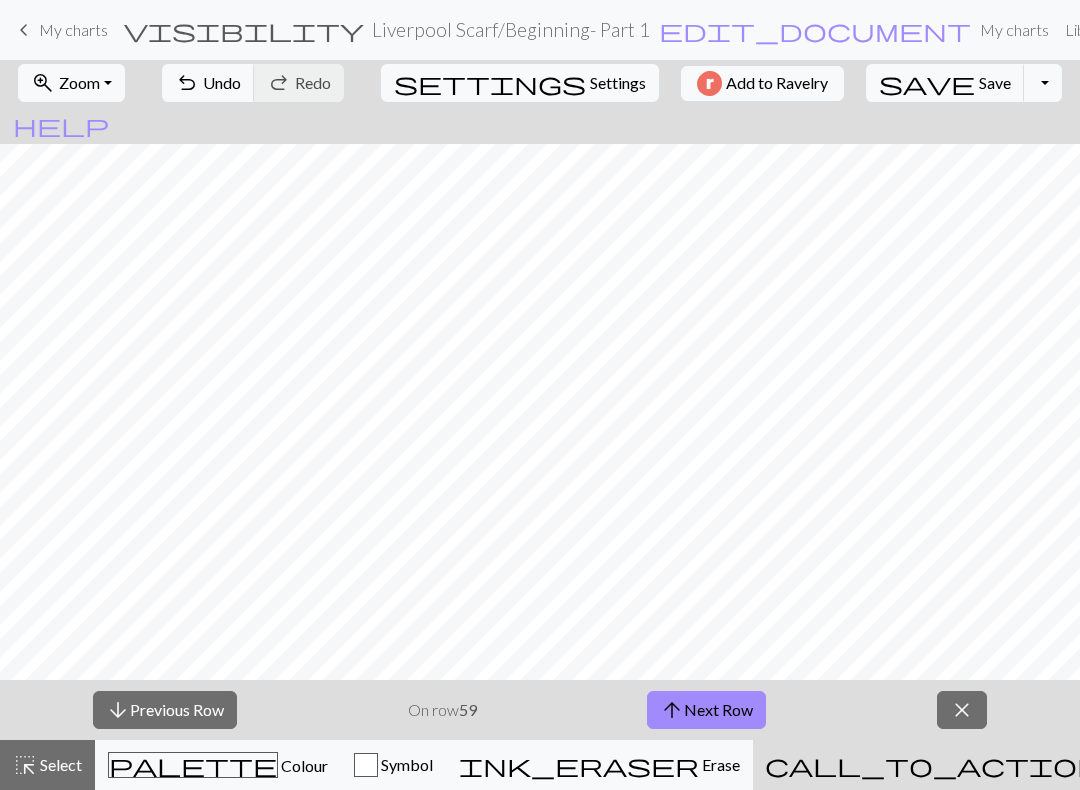 click on "arrow_upward  Next Row" at bounding box center [706, 710] 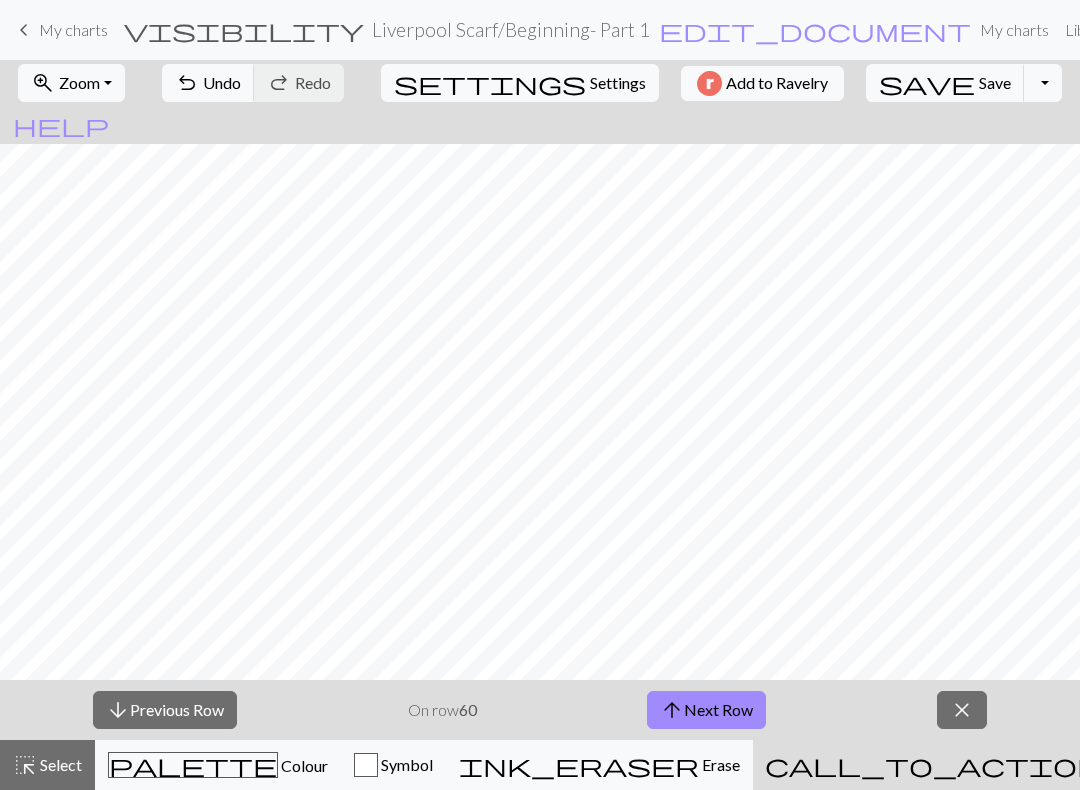click on "My charts" at bounding box center (73, 29) 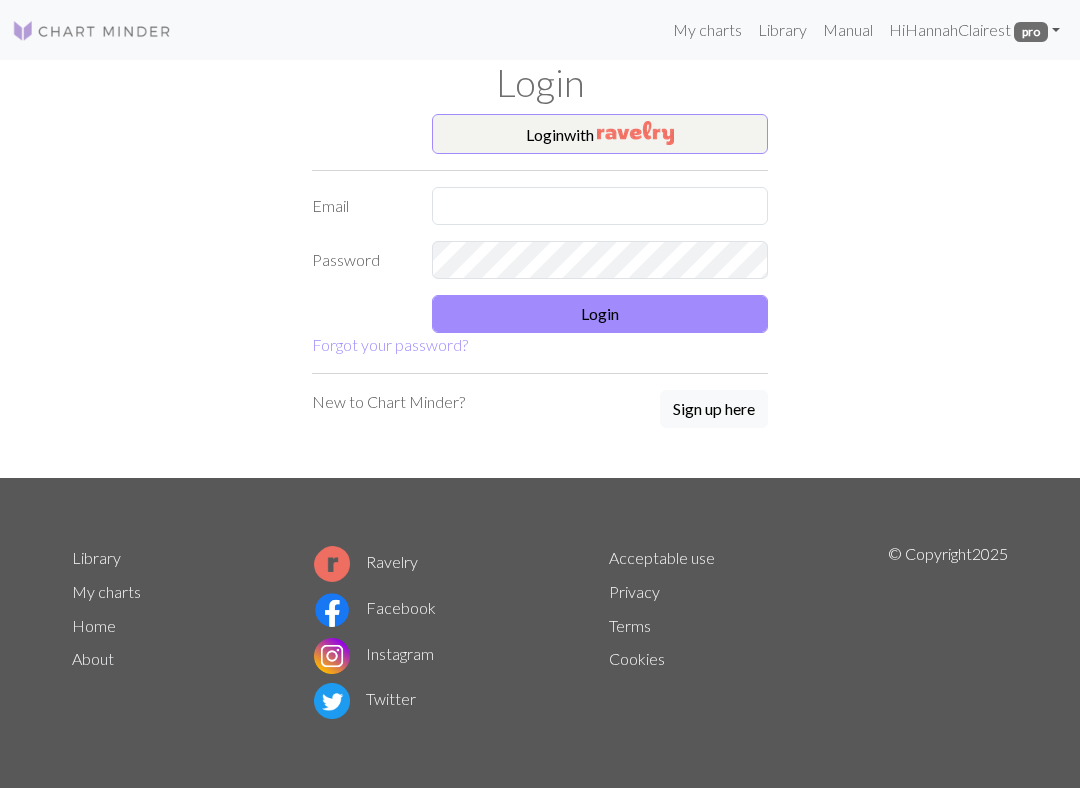 click at bounding box center (635, 133) 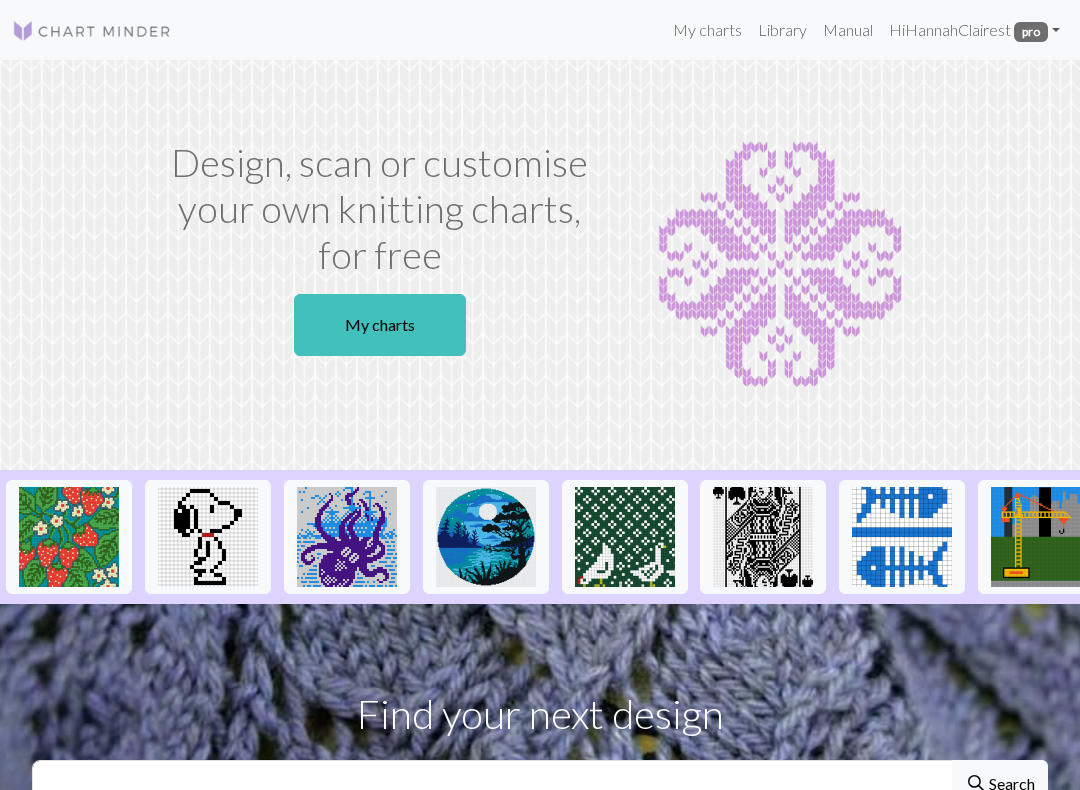 scroll, scrollTop: 0, scrollLeft: 0, axis: both 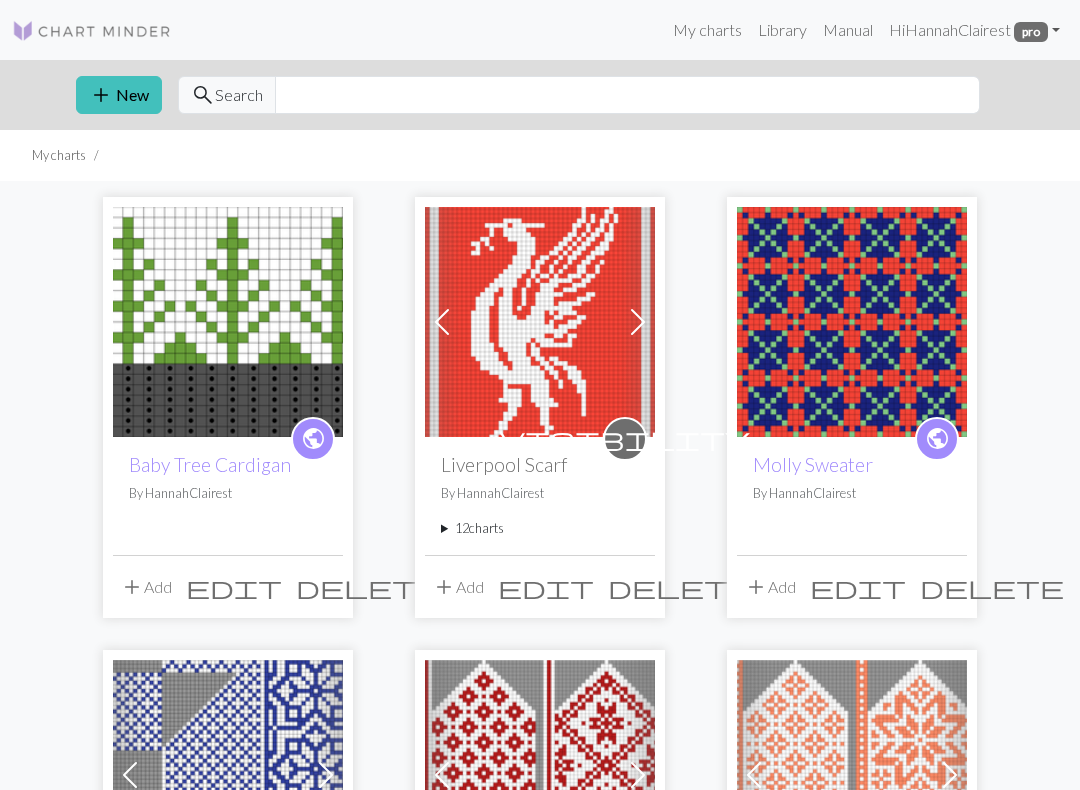 click on "12  charts" at bounding box center (540, 528) 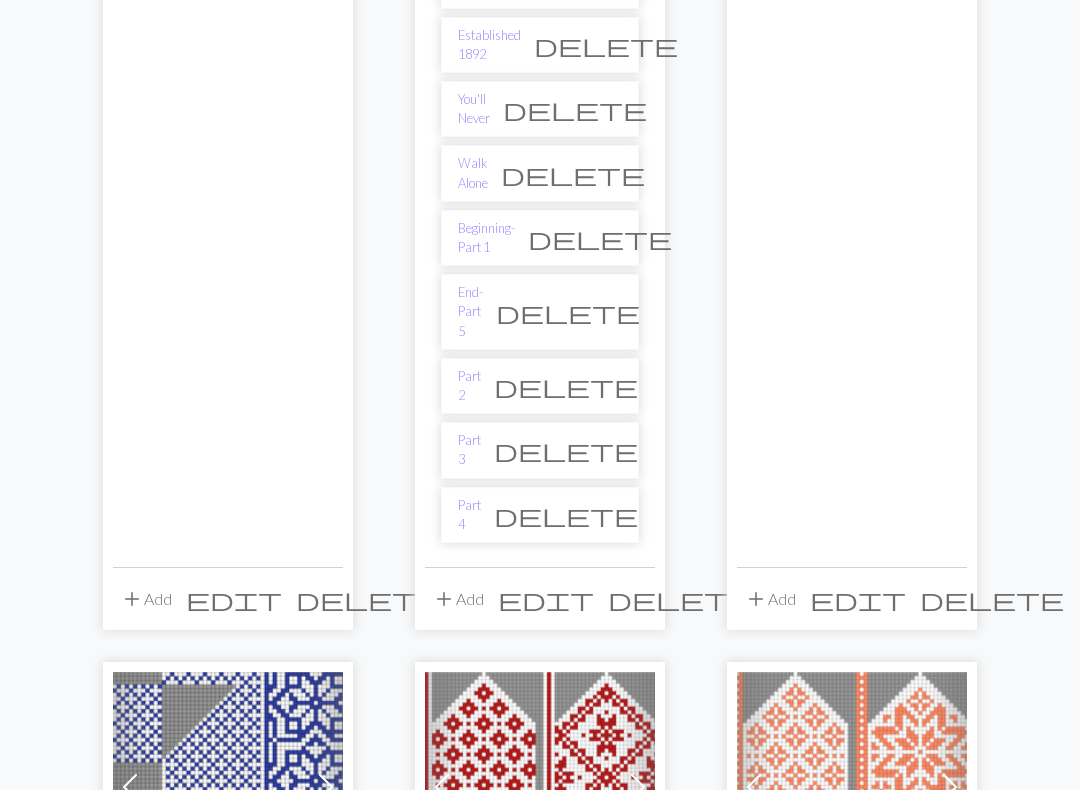 scroll, scrollTop: 786, scrollLeft: 0, axis: vertical 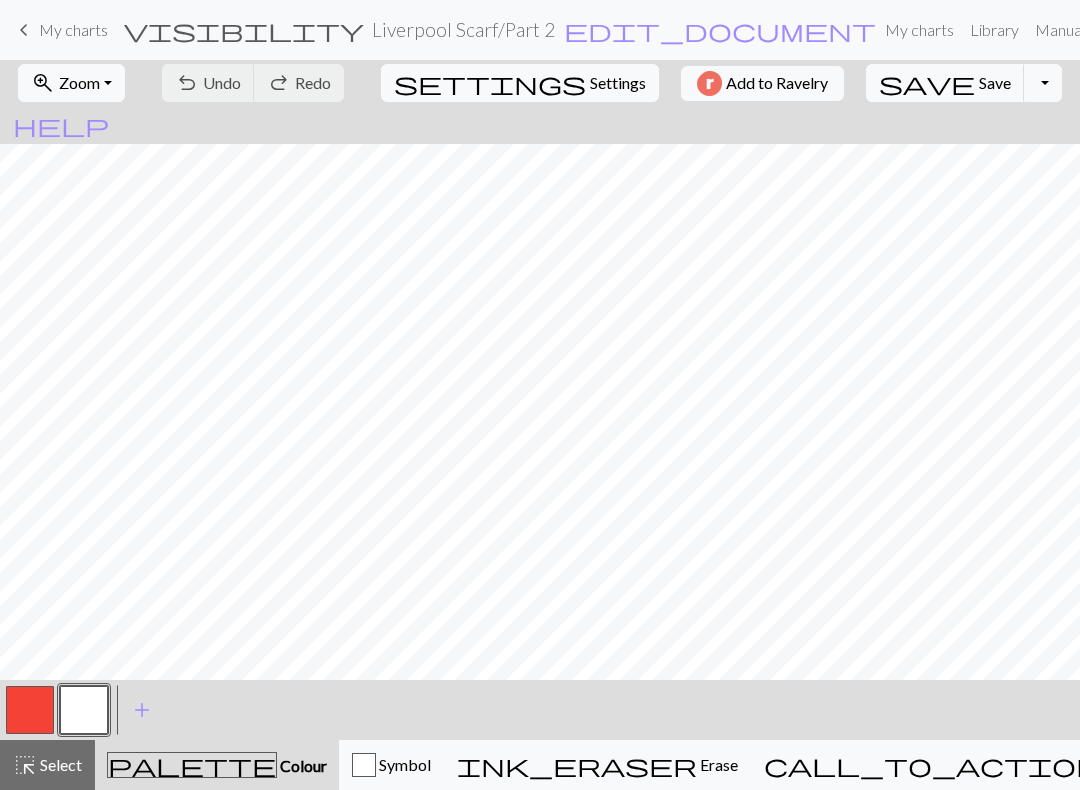 click on "Symbol" at bounding box center [403, 764] 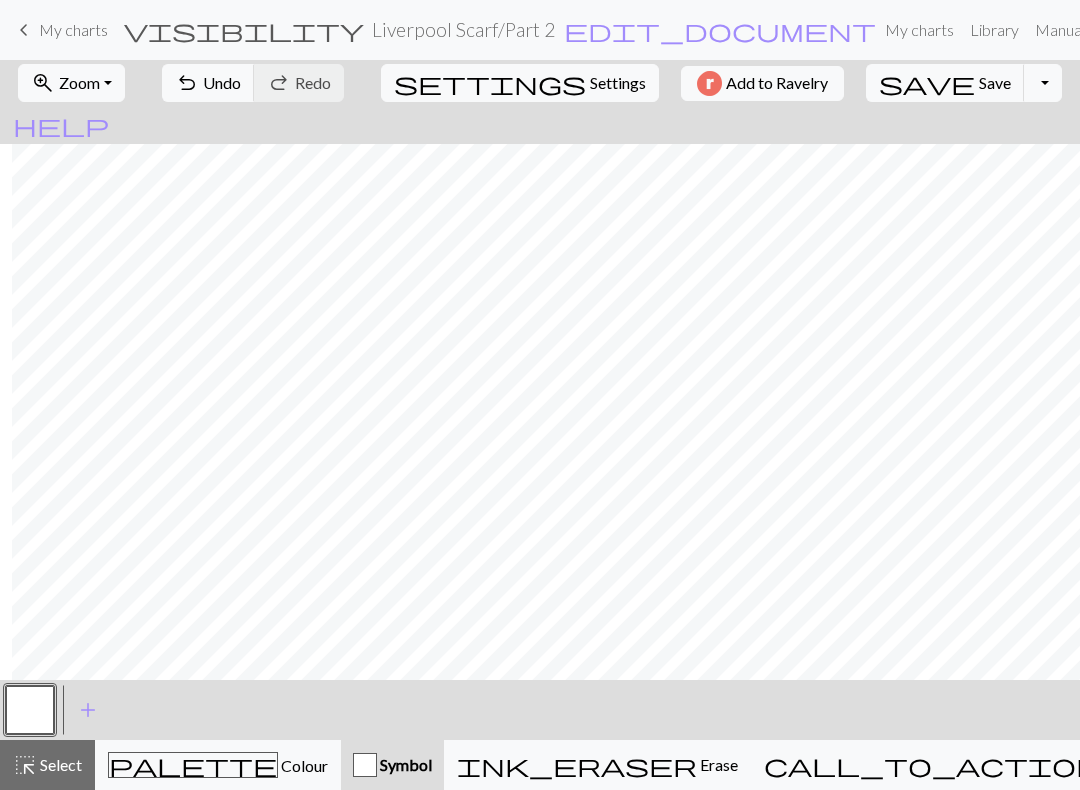 scroll, scrollTop: 381, scrollLeft: 718, axis: both 